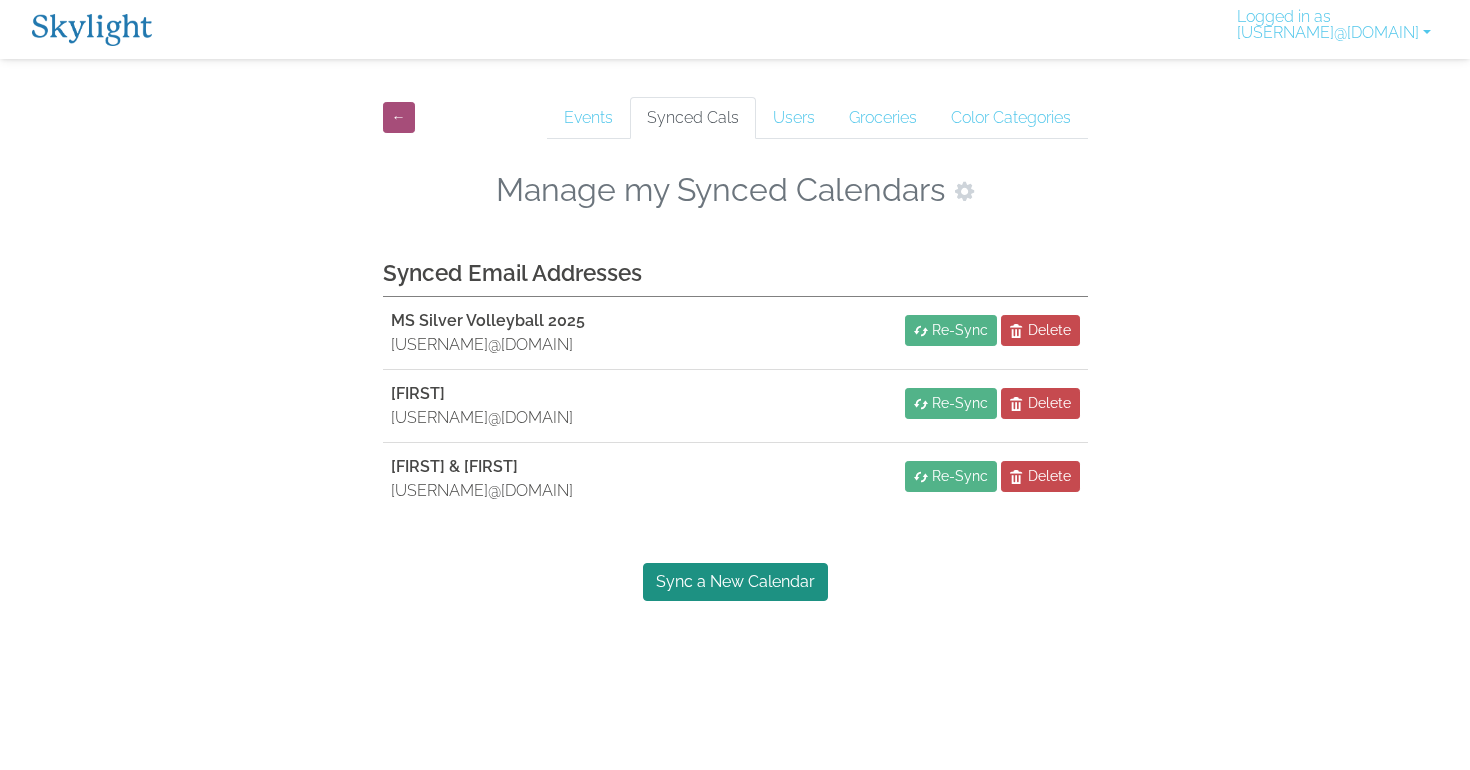 scroll, scrollTop: 0, scrollLeft: 0, axis: both 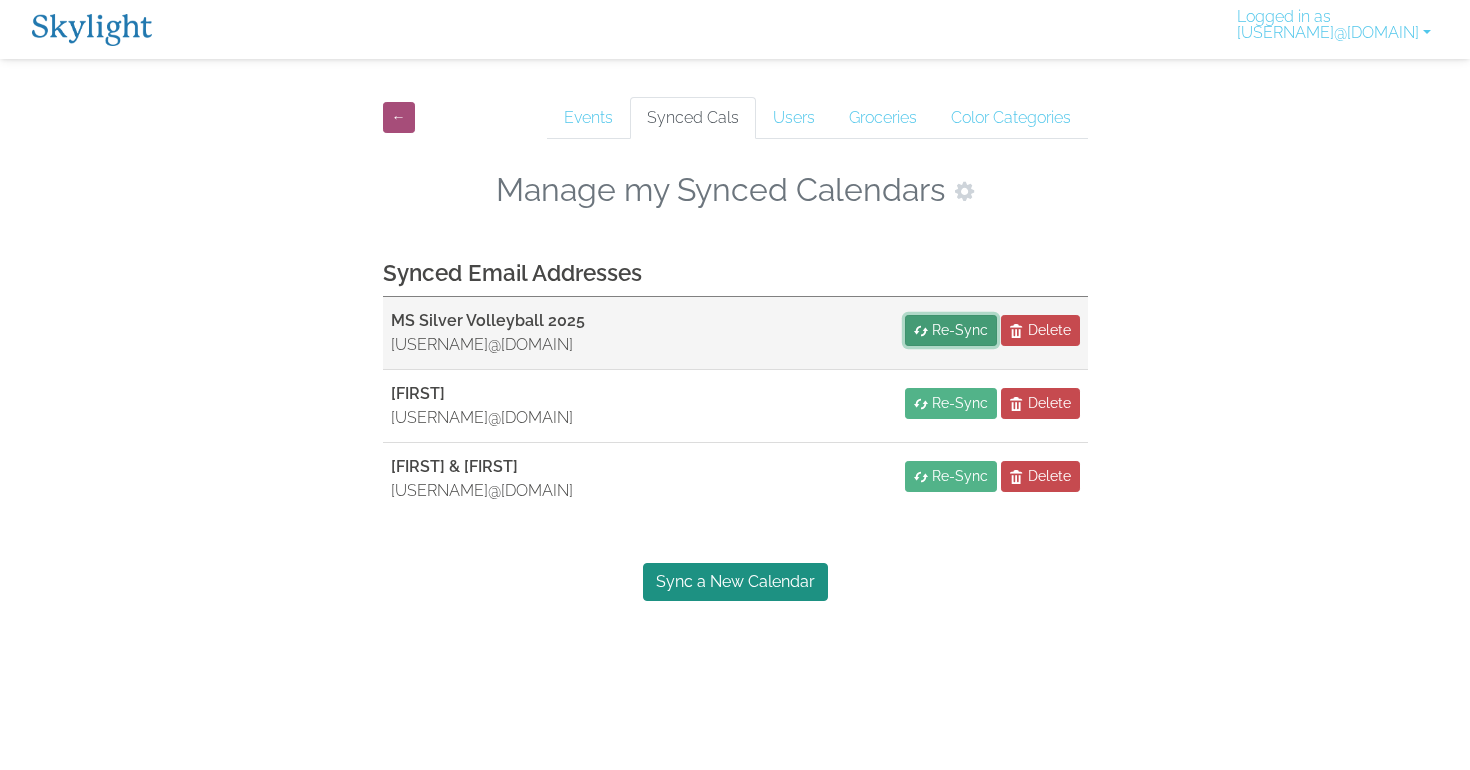 click on "Re-Sync" at bounding box center [960, 330] 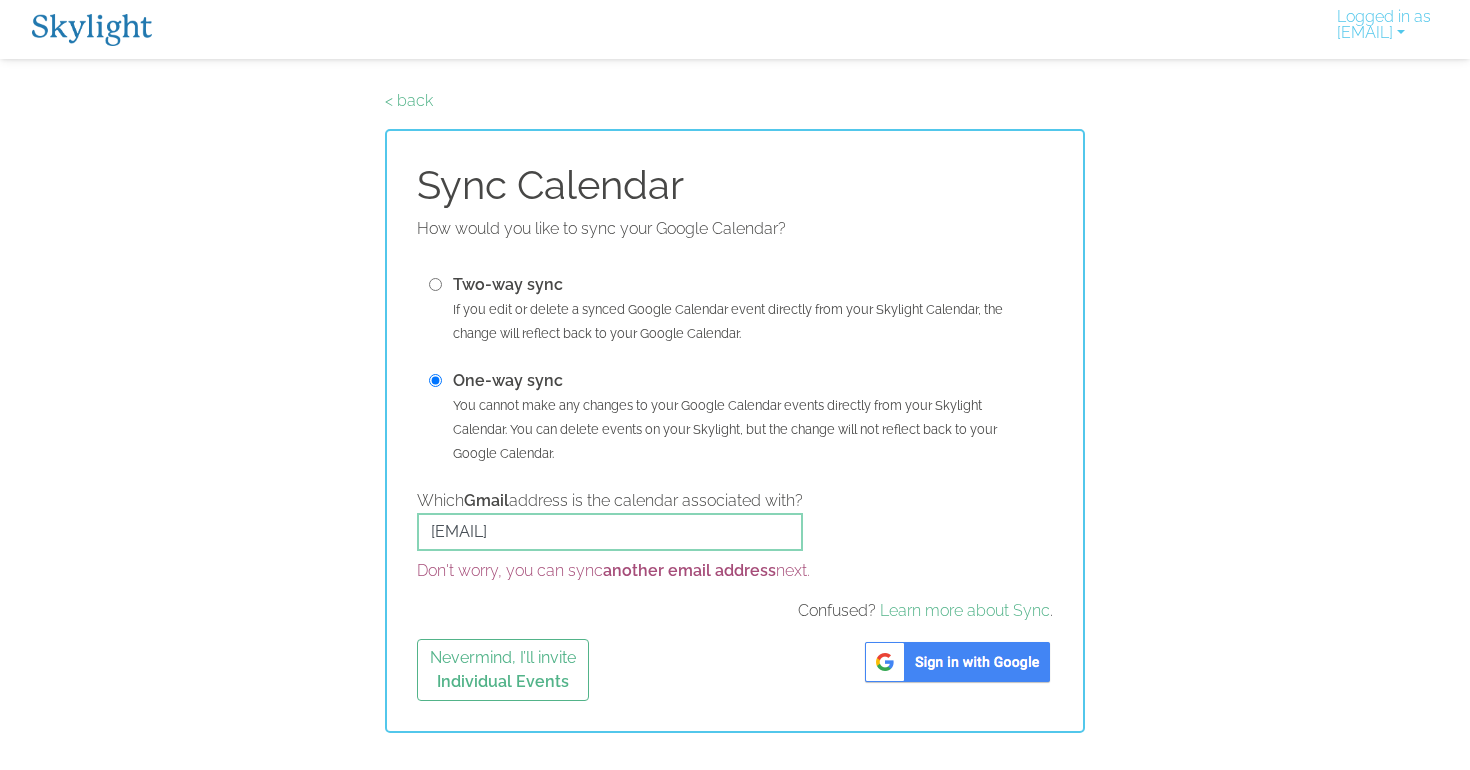 scroll, scrollTop: 0, scrollLeft: 0, axis: both 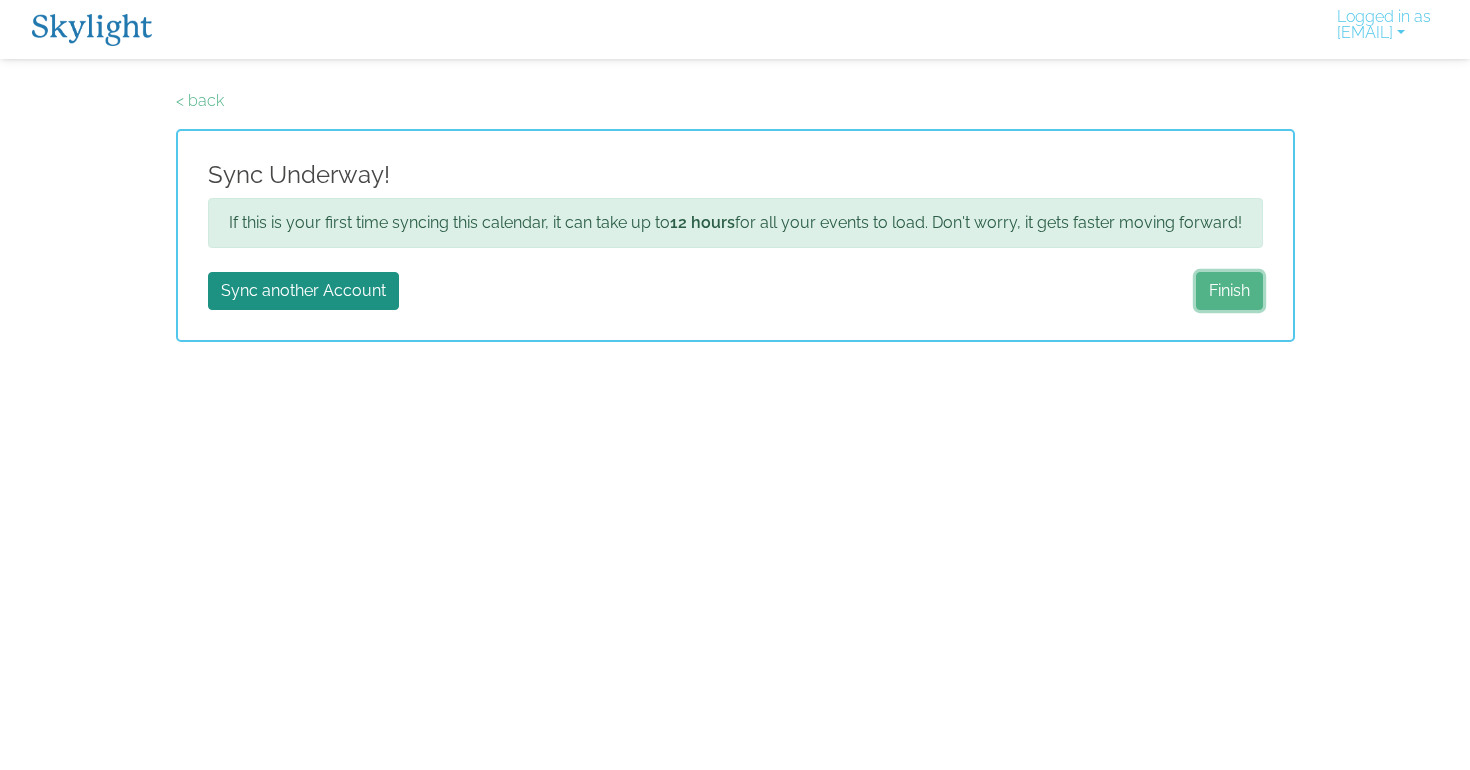 click on "Finish" at bounding box center (1229, 291) 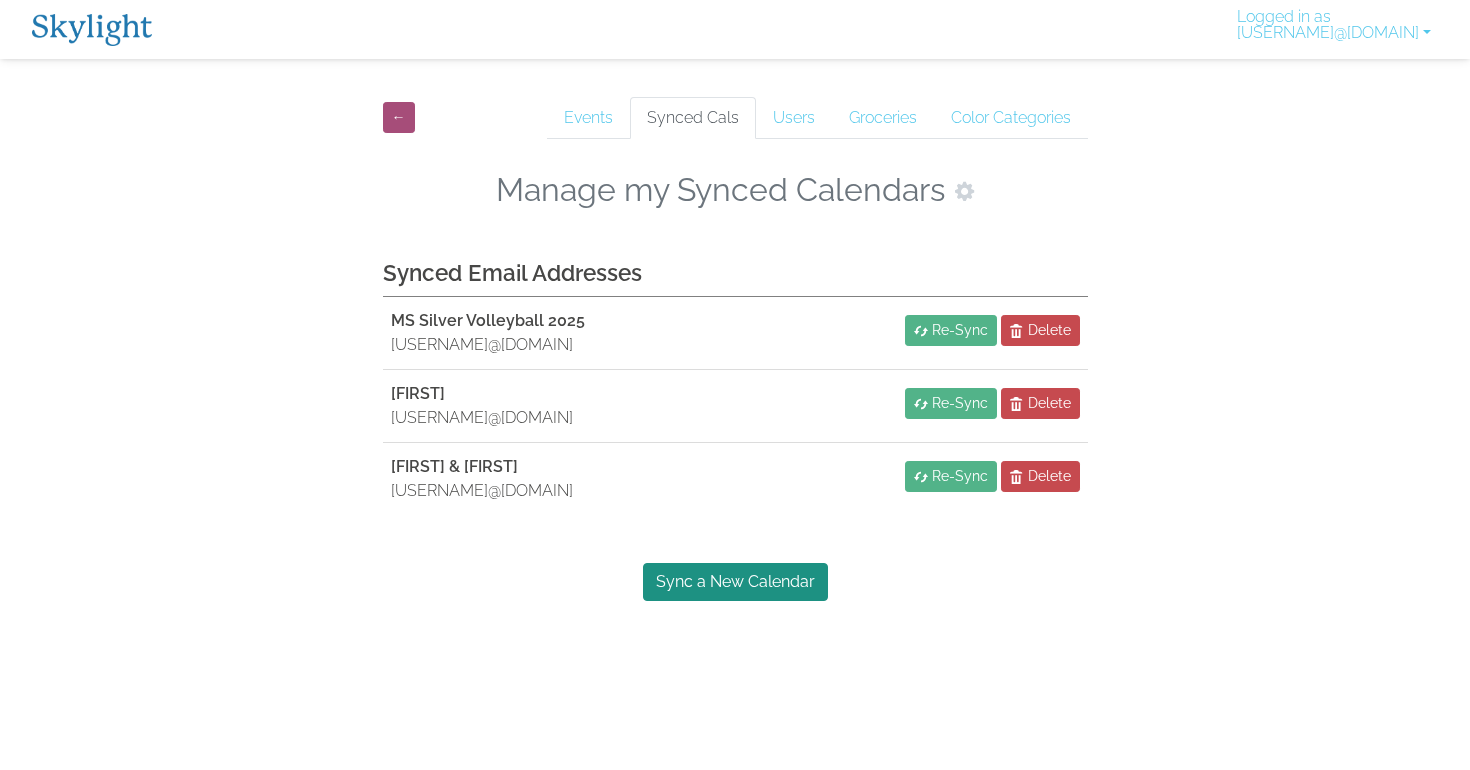 scroll, scrollTop: 0, scrollLeft: 0, axis: both 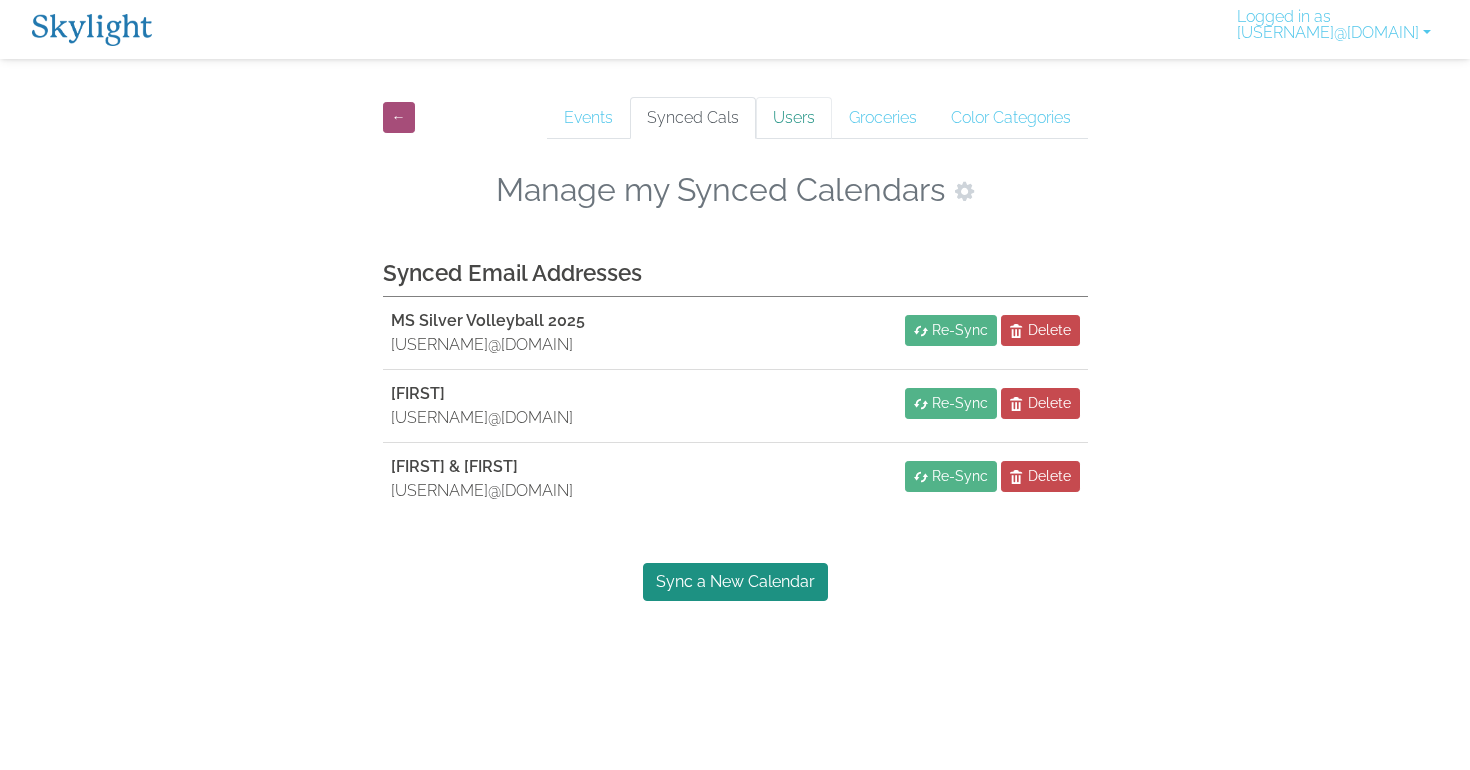 click on "Users" at bounding box center (794, 118) 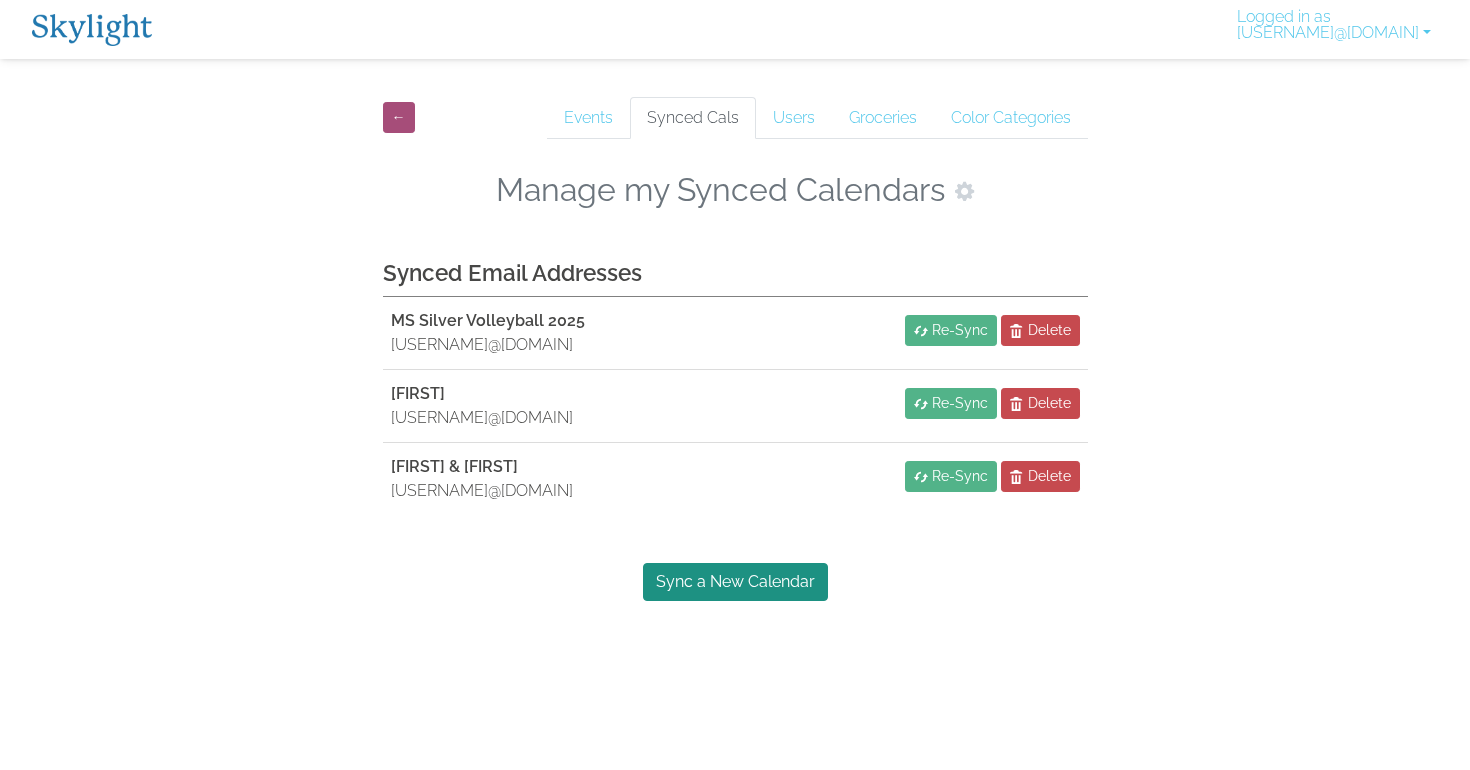 scroll, scrollTop: 0, scrollLeft: 0, axis: both 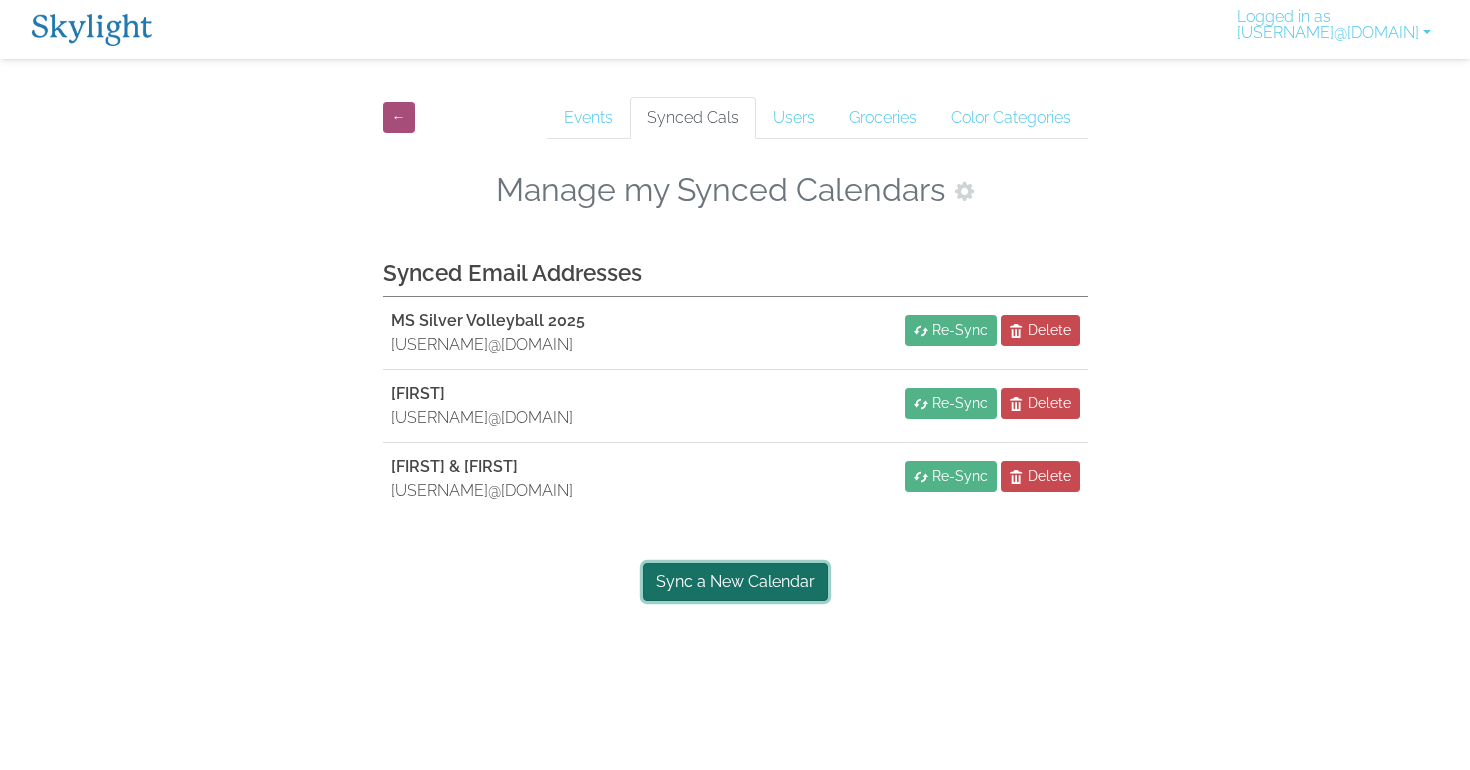 click on "Sync a New Calendar" at bounding box center [735, 582] 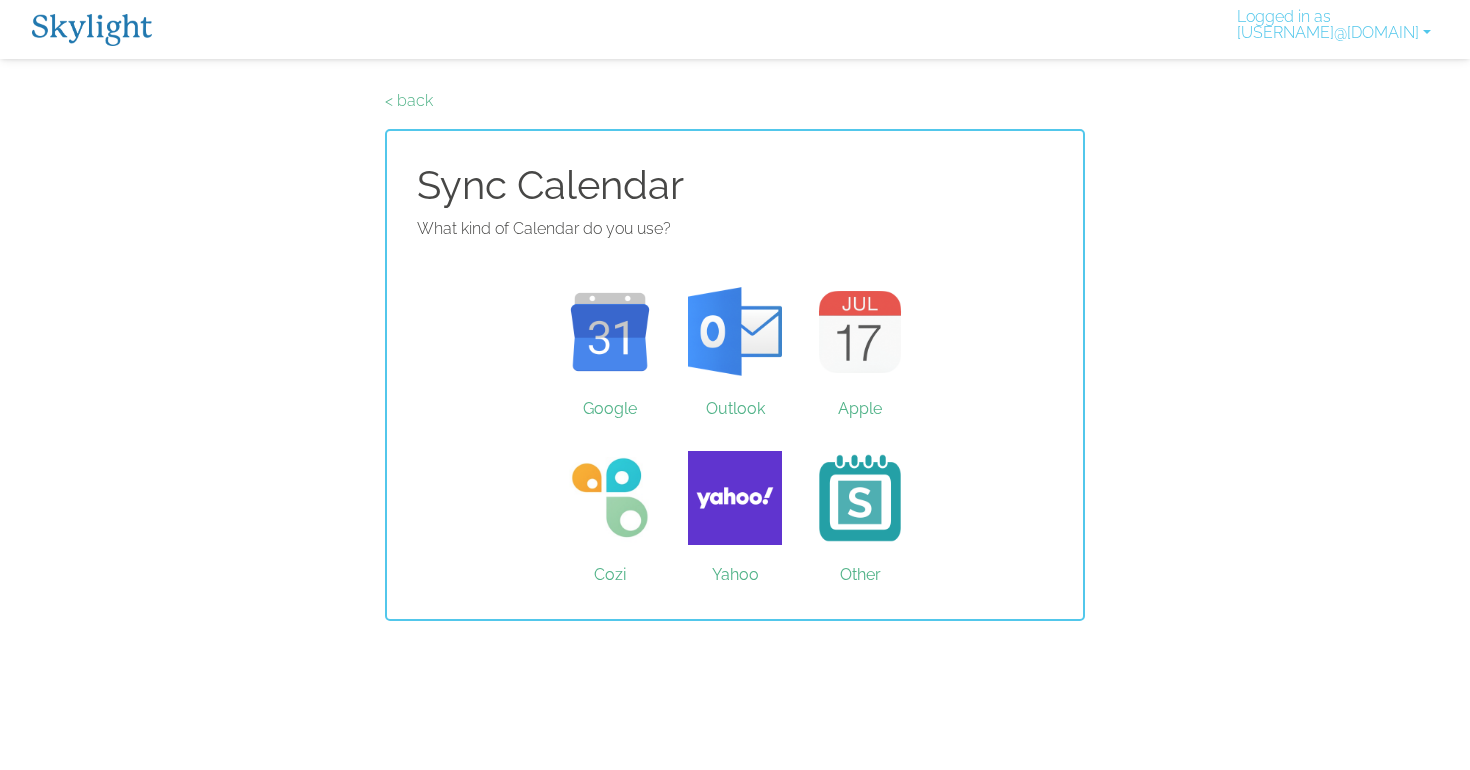 scroll, scrollTop: 0, scrollLeft: 0, axis: both 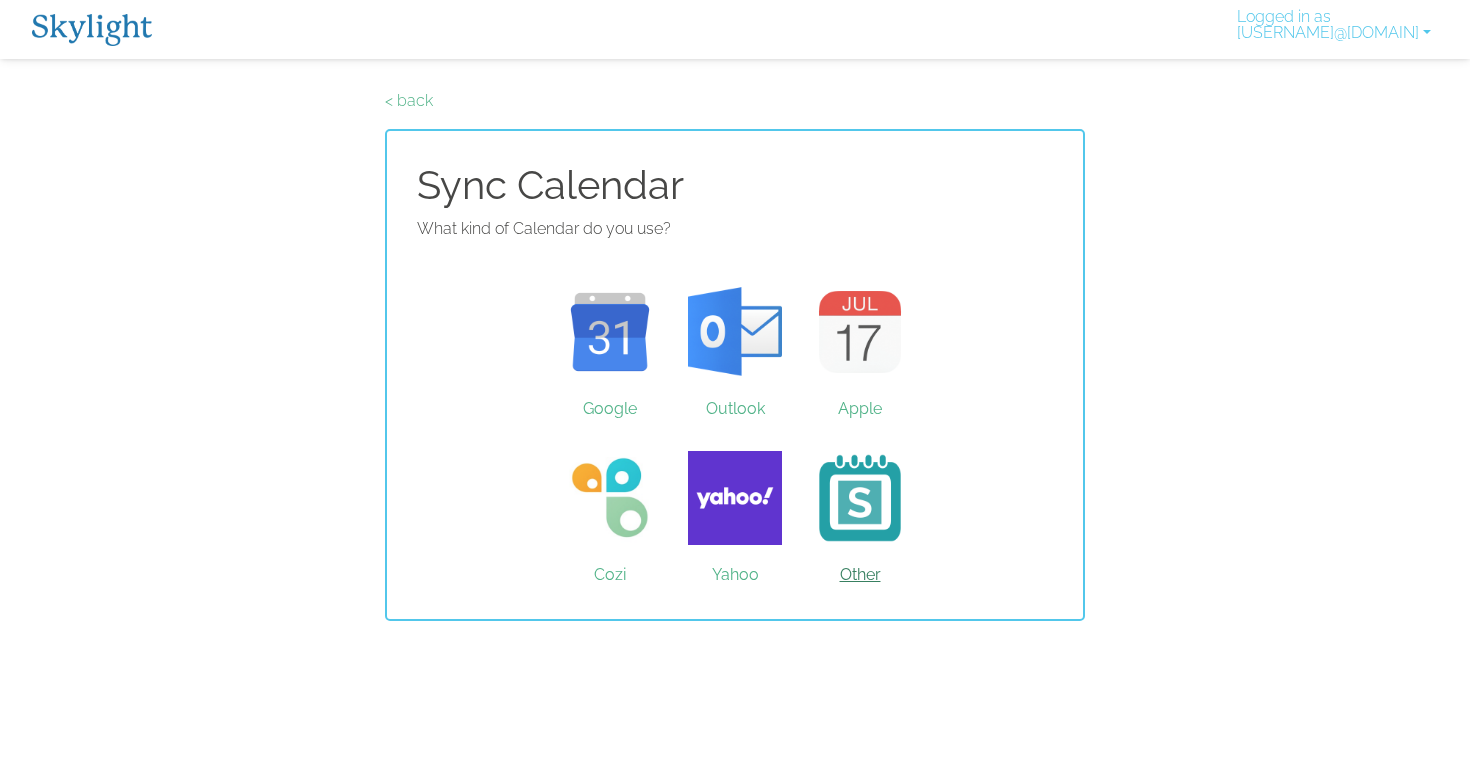 click on "Other" at bounding box center [860, 498] 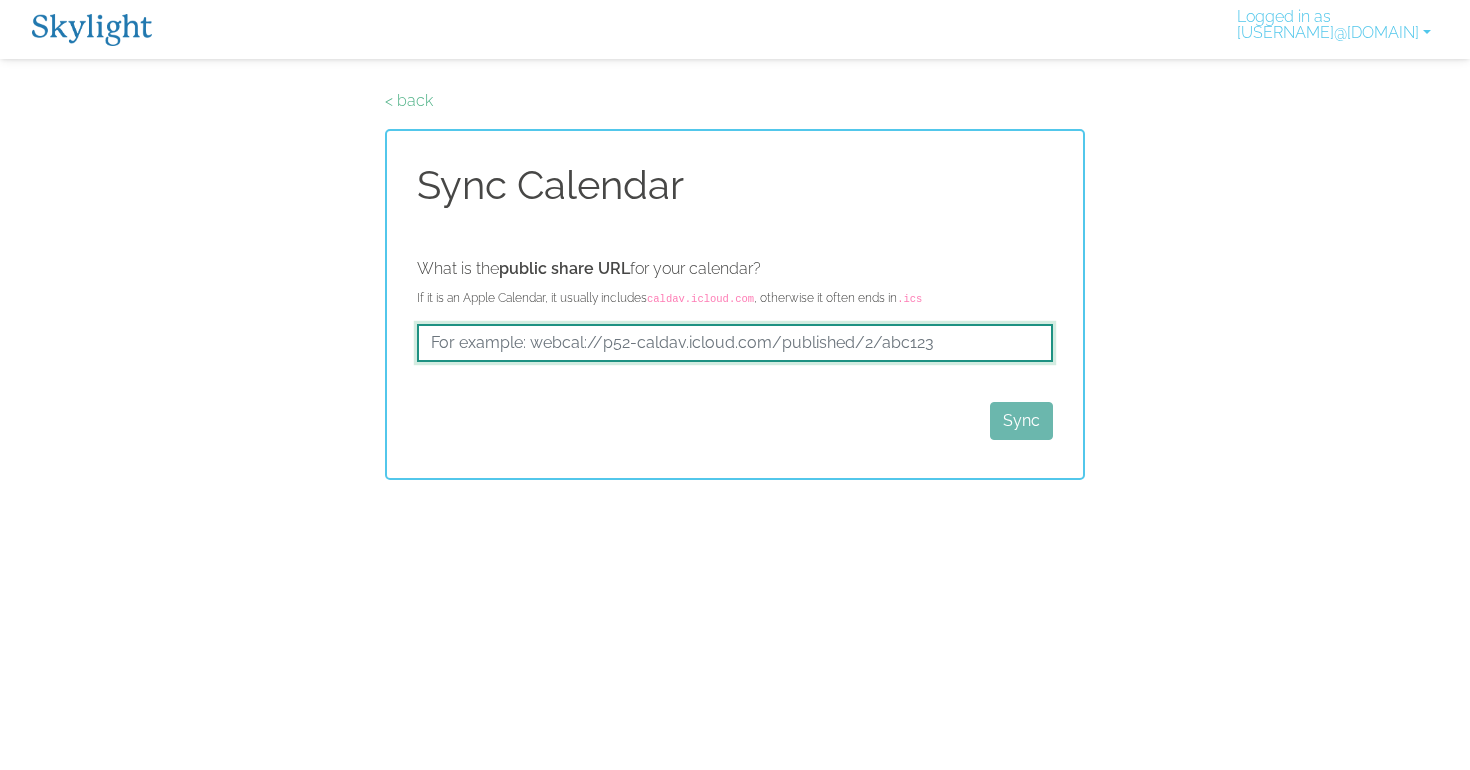 click at bounding box center [735, 343] 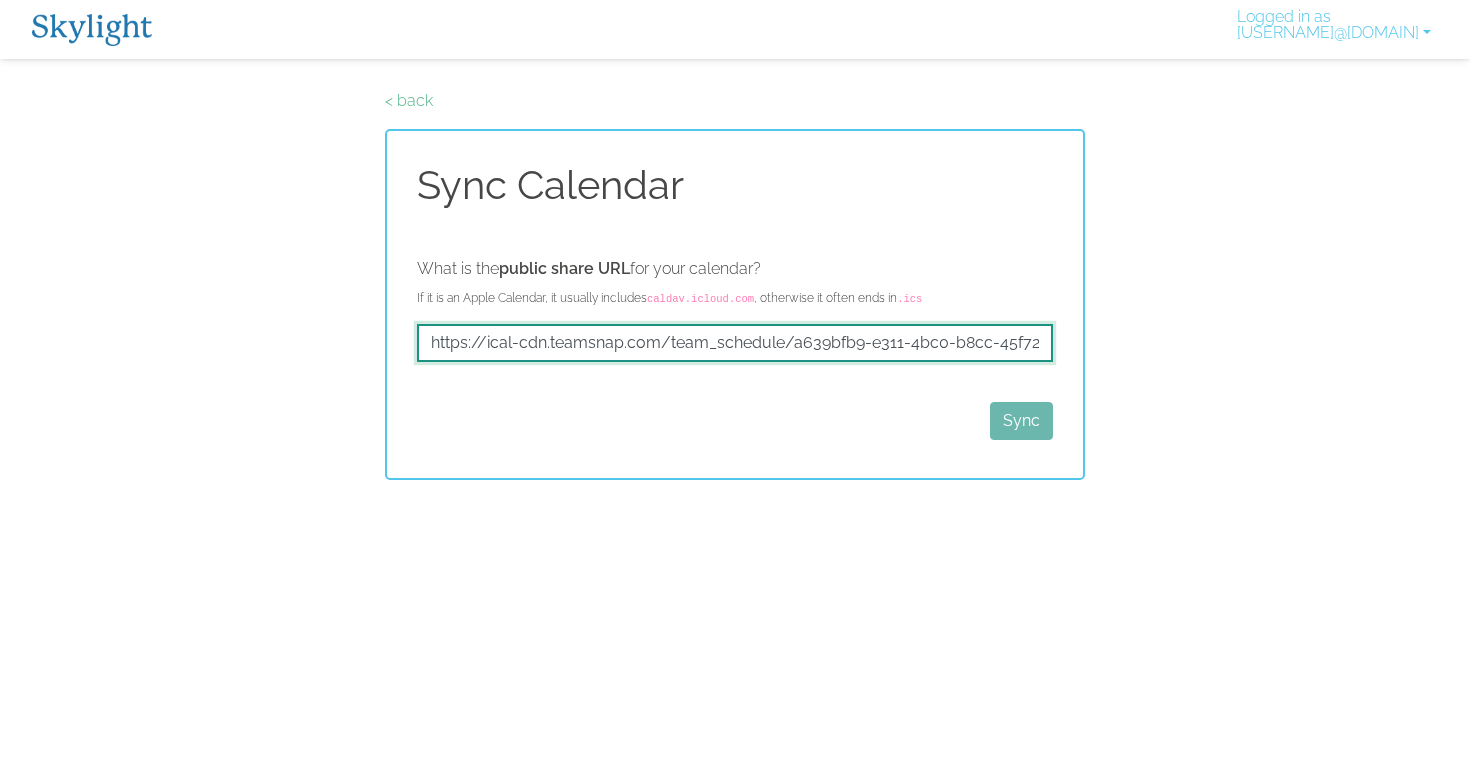 scroll, scrollTop: 0, scrollLeft: 75, axis: horizontal 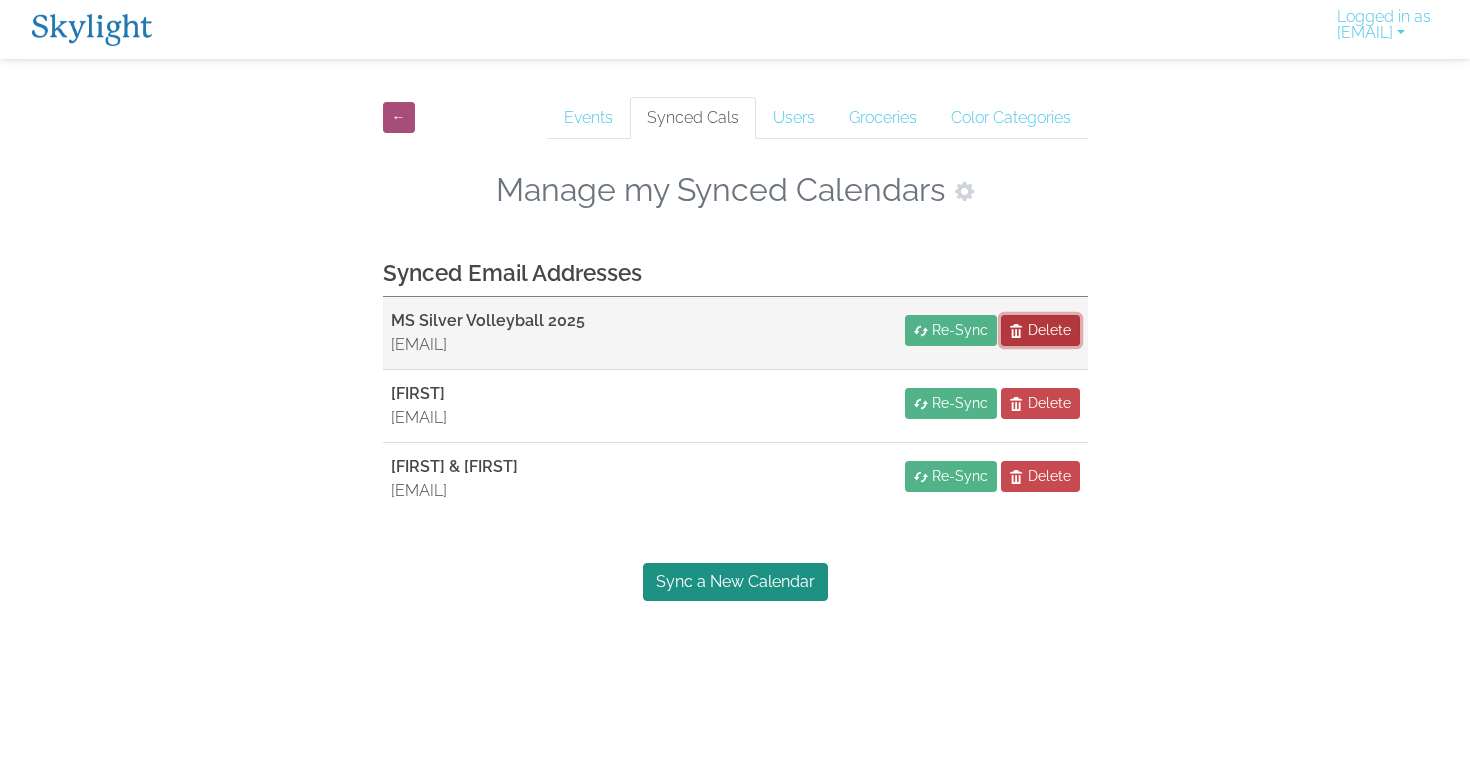click on "Delete" at bounding box center [1049, 330] 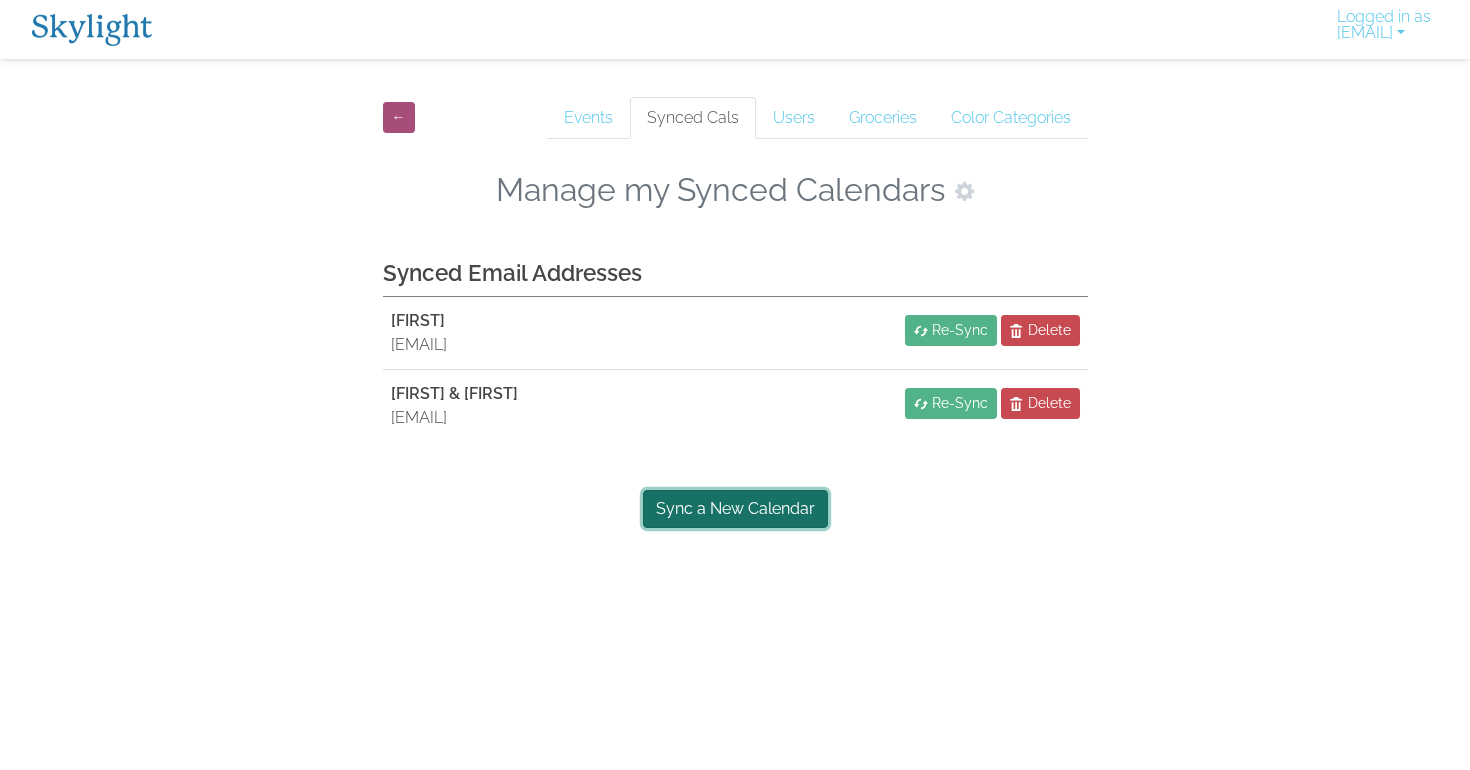 click on "Sync a New Calendar" at bounding box center (735, 509) 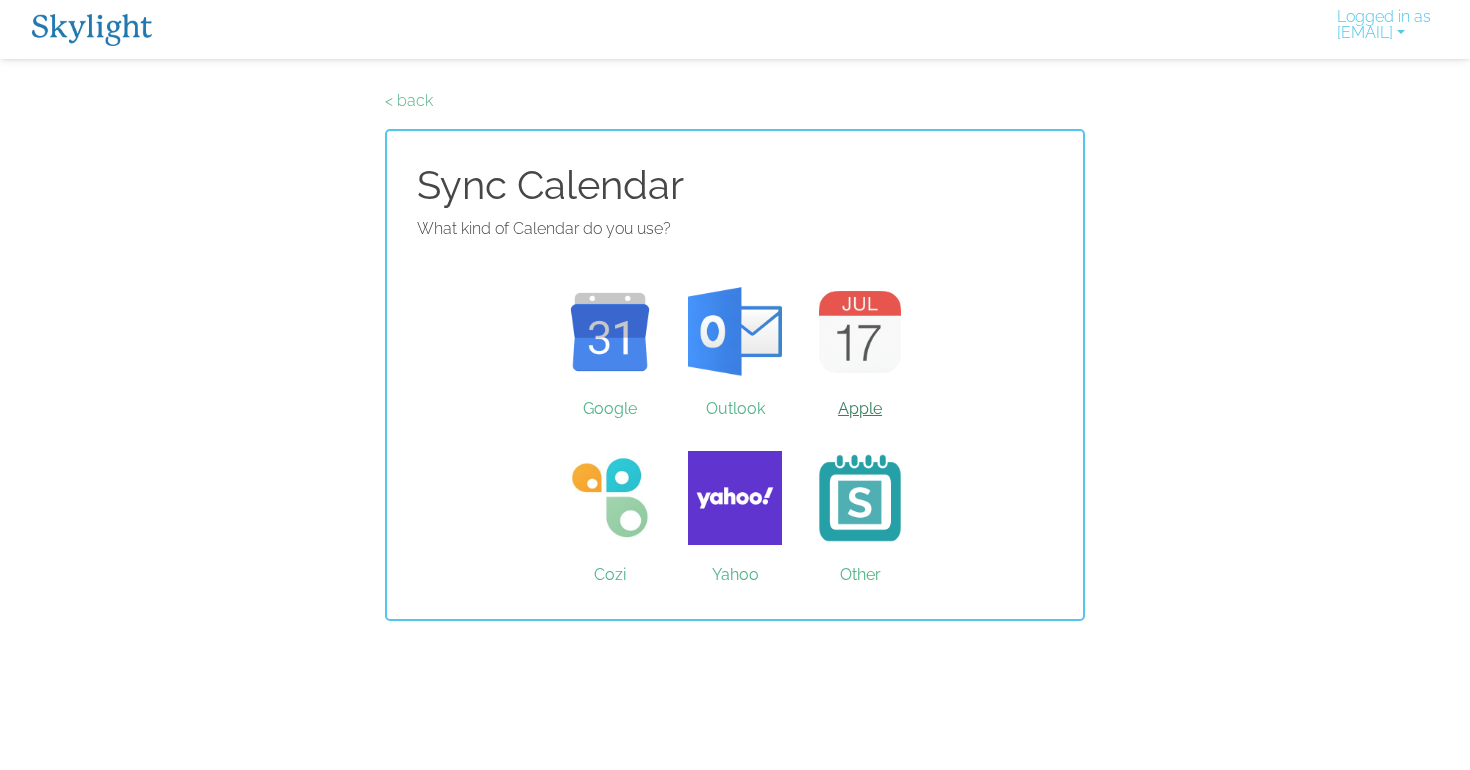 scroll, scrollTop: 0, scrollLeft: 0, axis: both 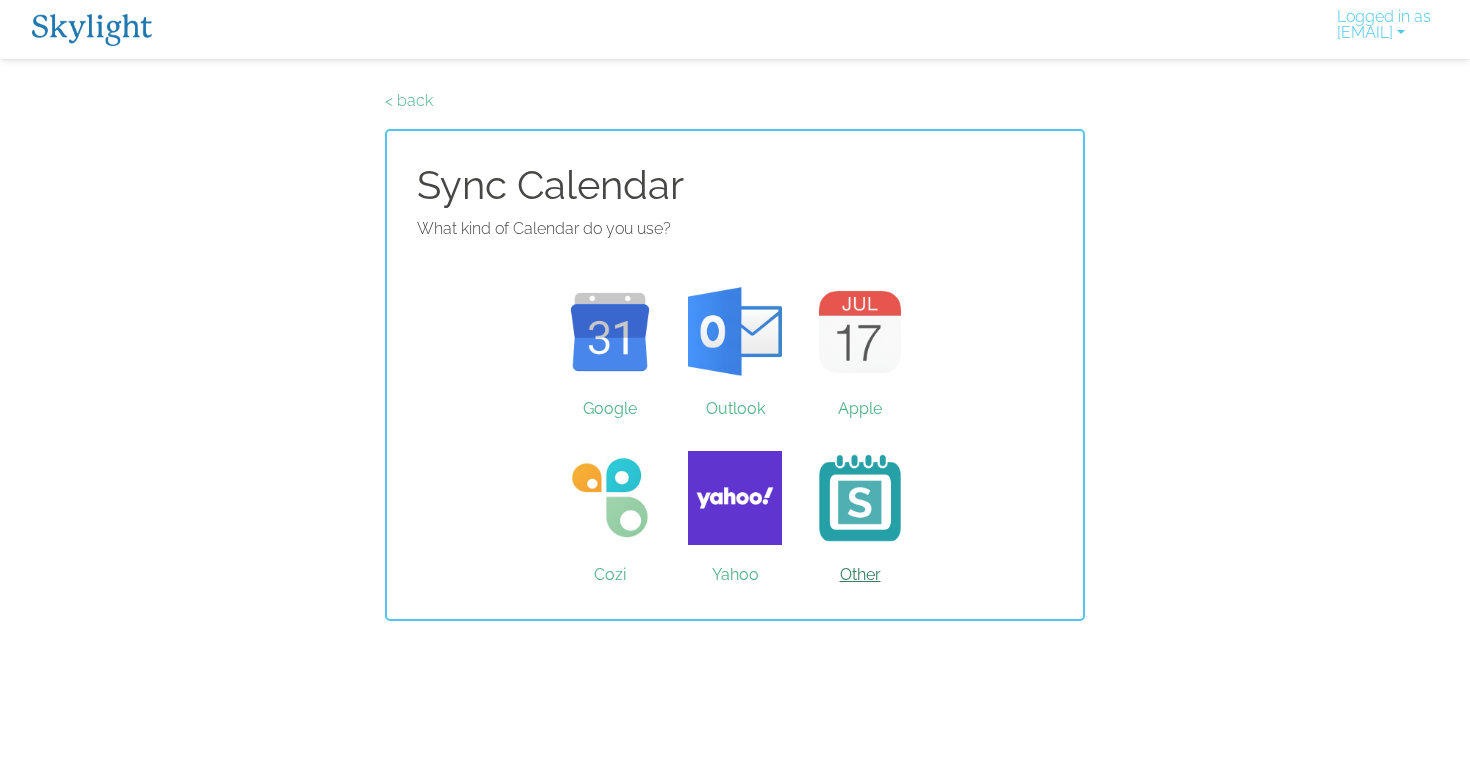 click on "Other" at bounding box center [860, 498] 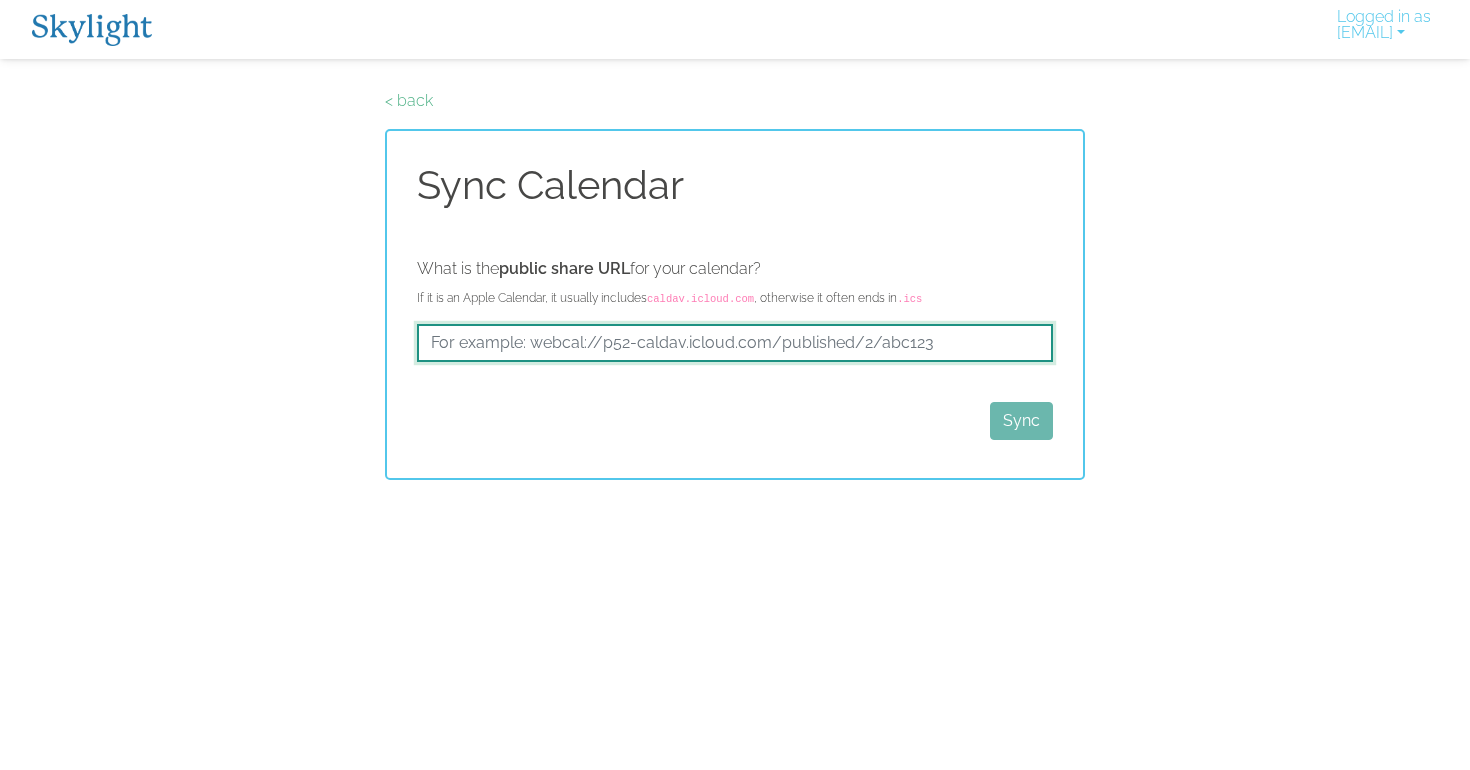 click at bounding box center [735, 343] 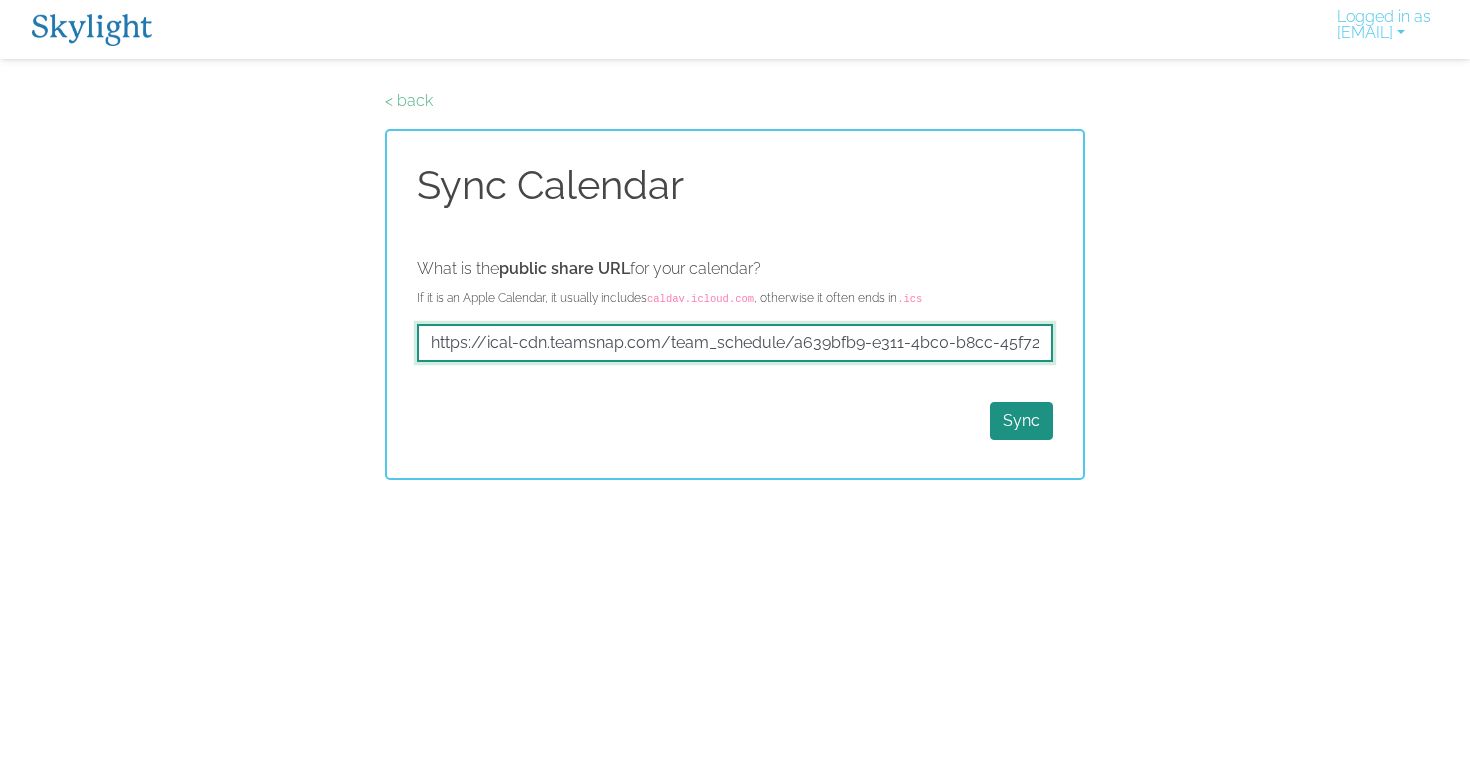 scroll, scrollTop: 0, scrollLeft: 75, axis: horizontal 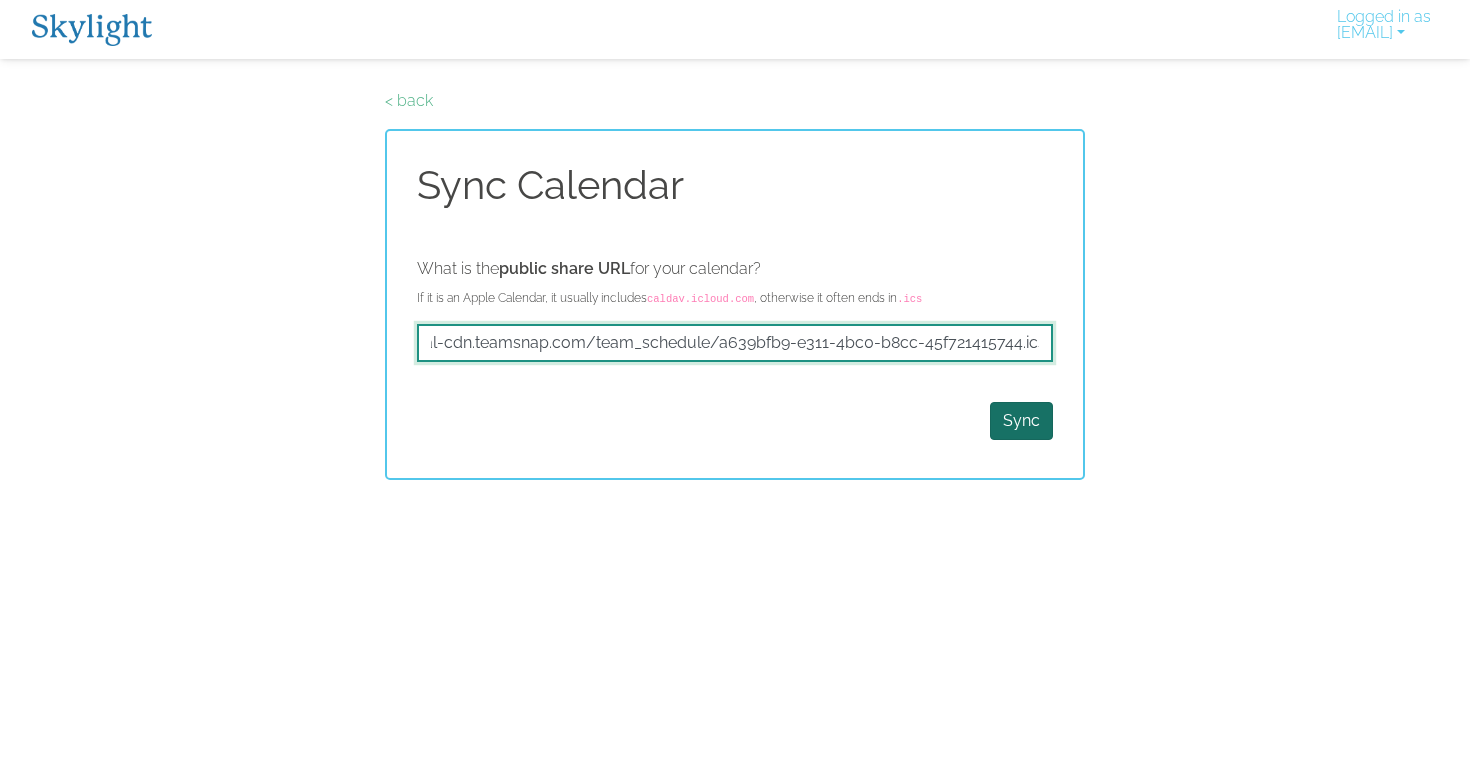 type on "https://ical-cdn.teamsnap.com/team_schedule/a639bfb9-e311-4bc0-b8cc-45f721415744.ics" 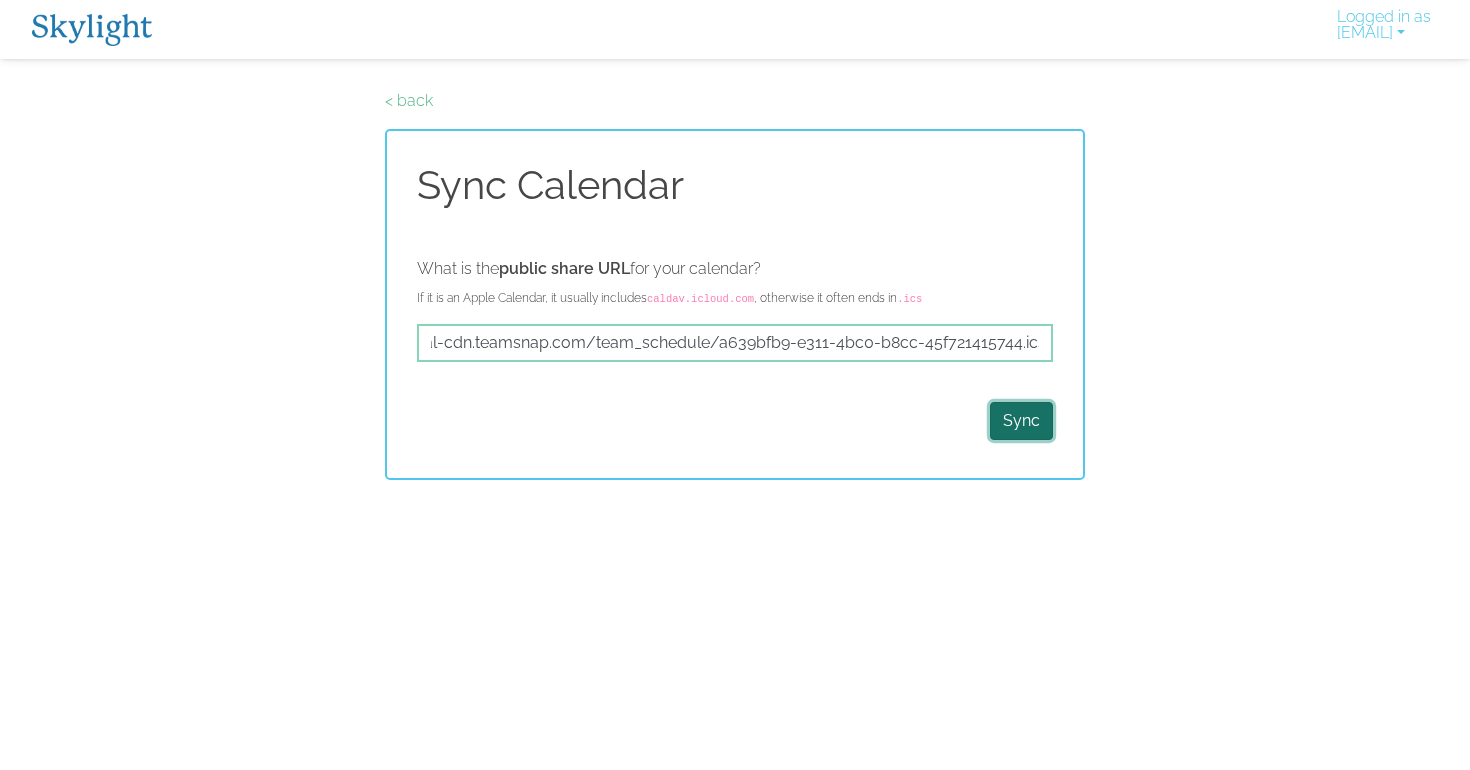 scroll, scrollTop: 0, scrollLeft: 0, axis: both 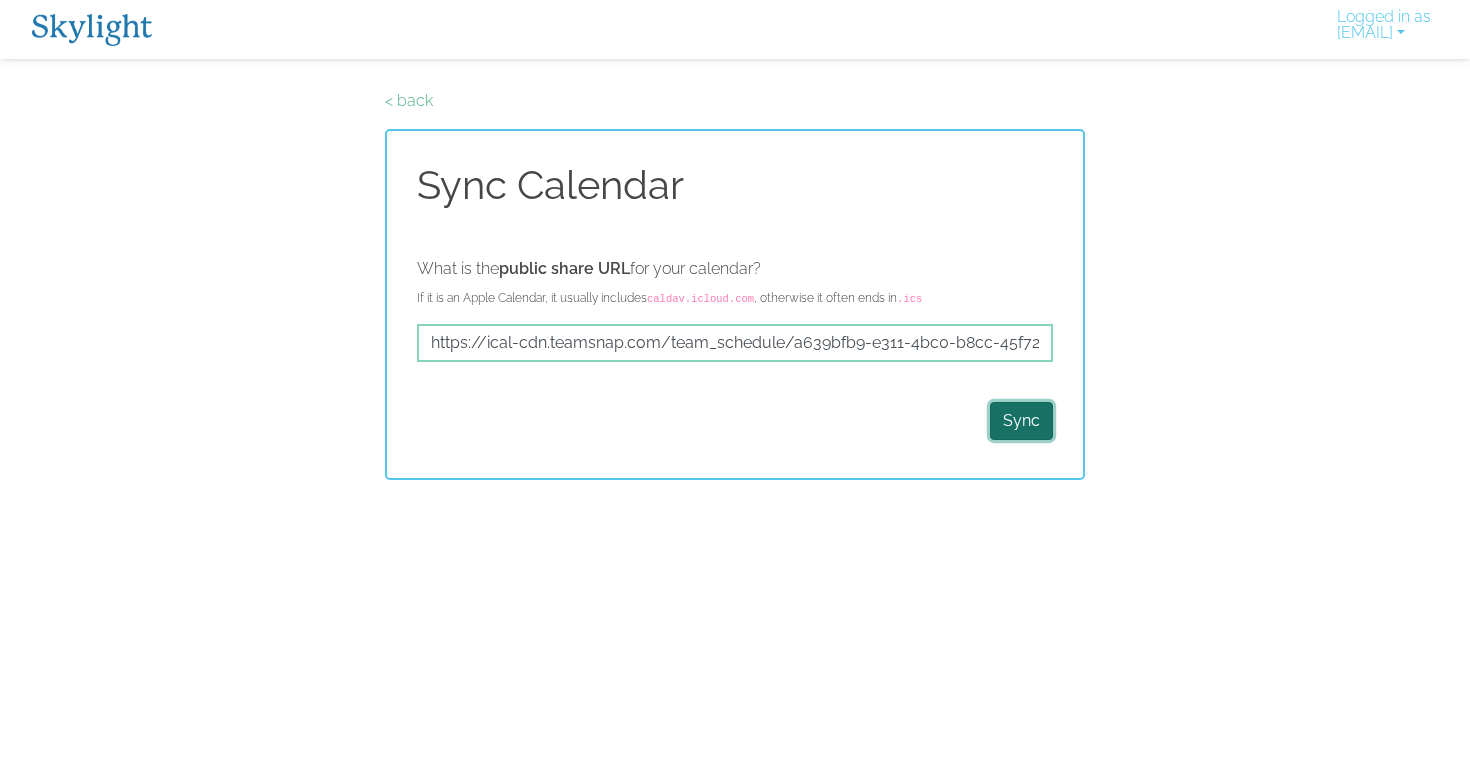 click on "Sync" at bounding box center (1021, 421) 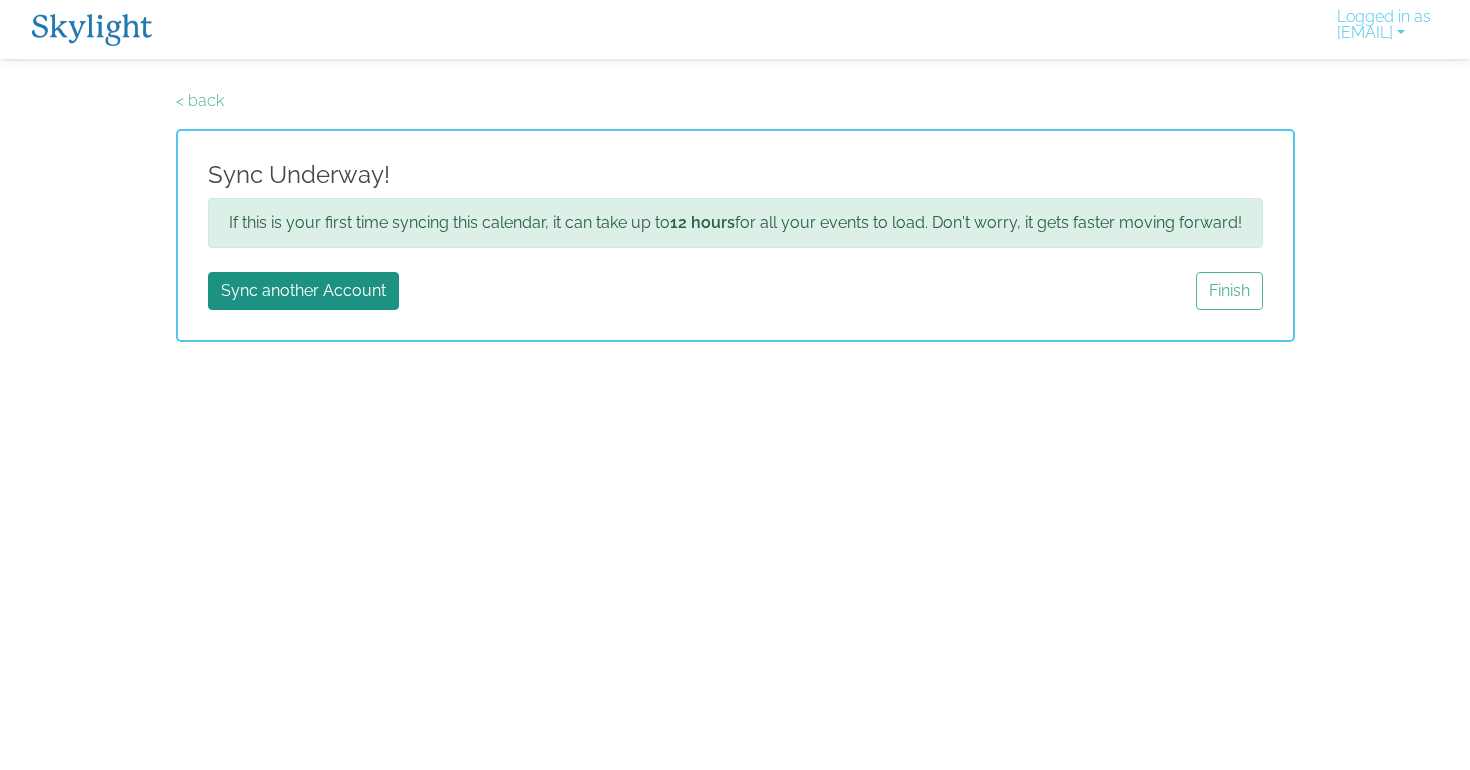 scroll, scrollTop: 0, scrollLeft: 0, axis: both 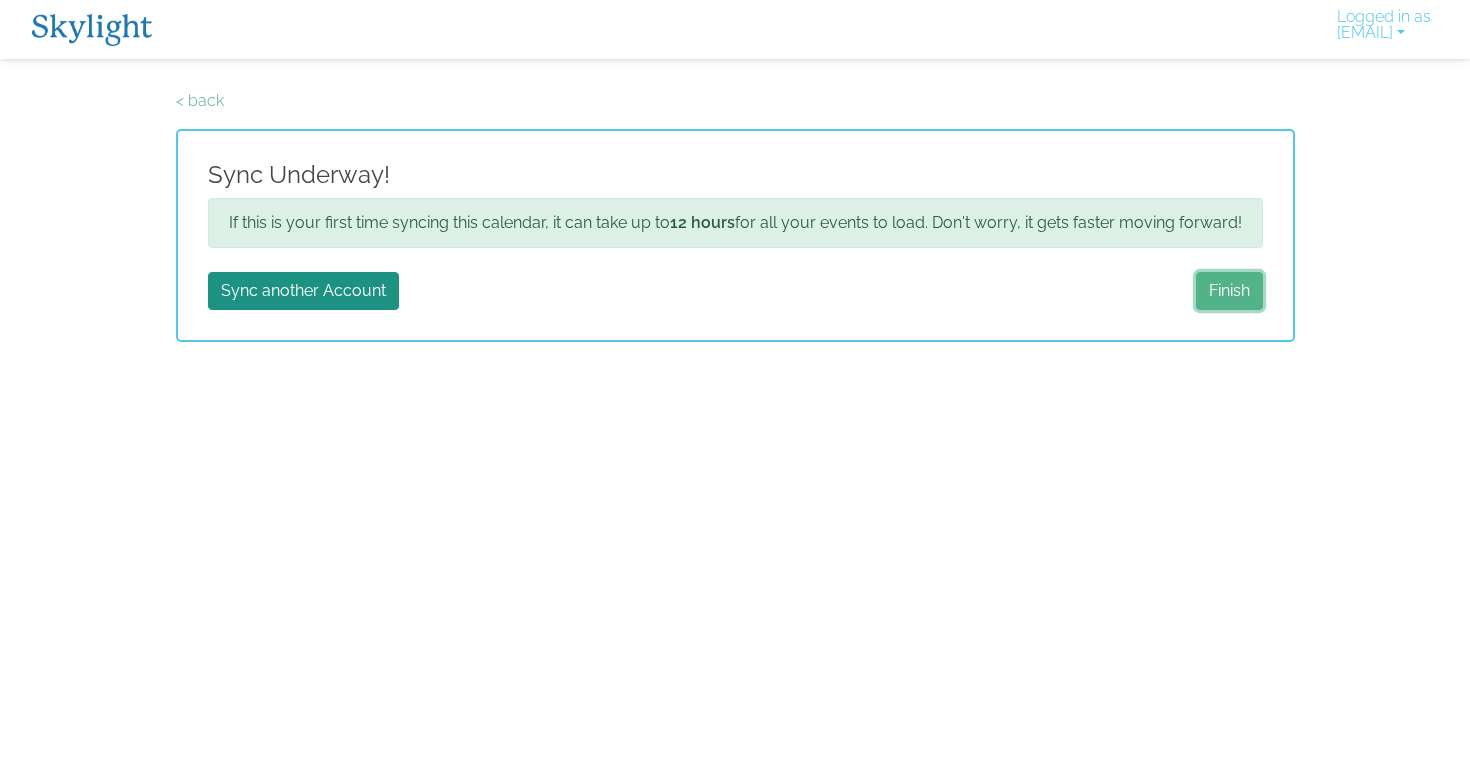 click on "Finish" at bounding box center (1229, 291) 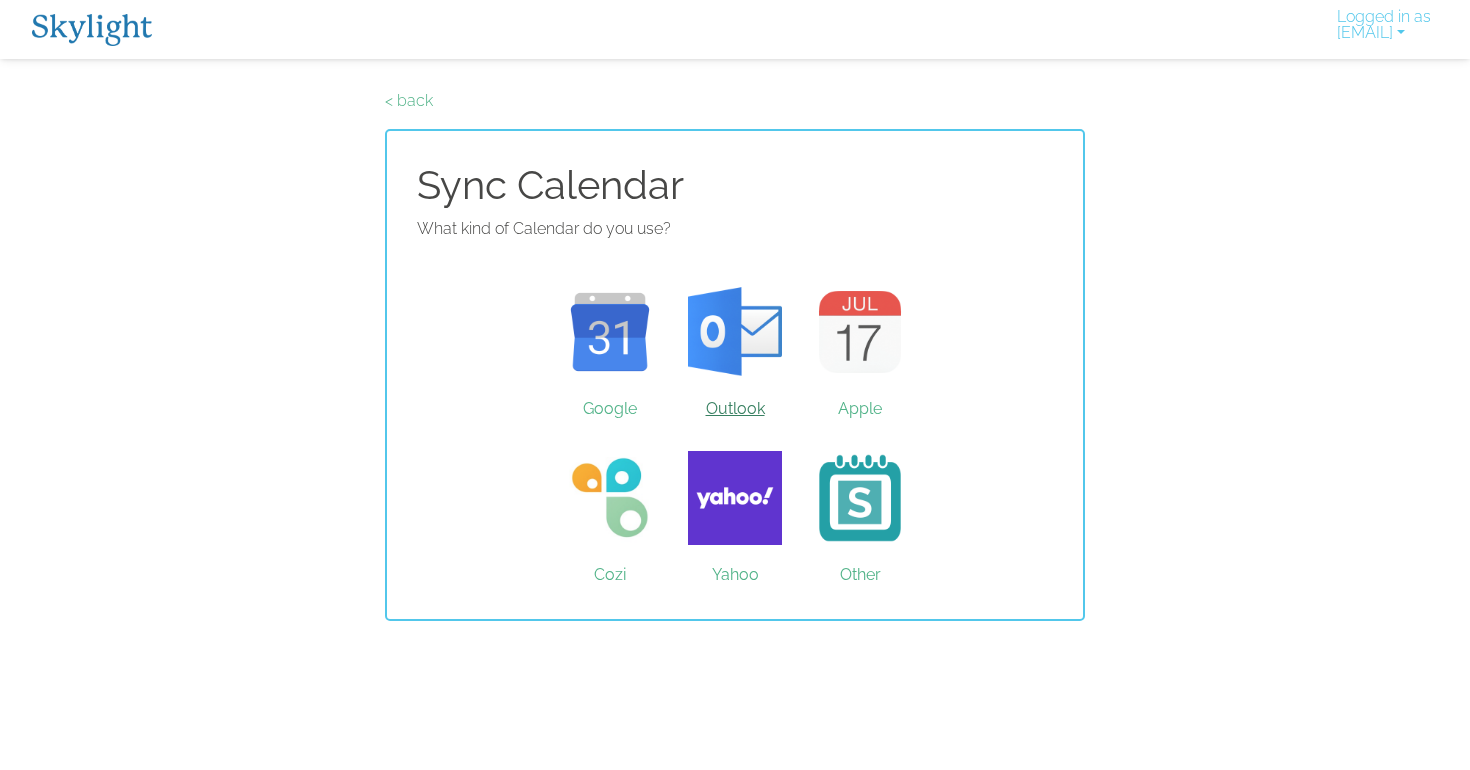 scroll, scrollTop: 0, scrollLeft: 0, axis: both 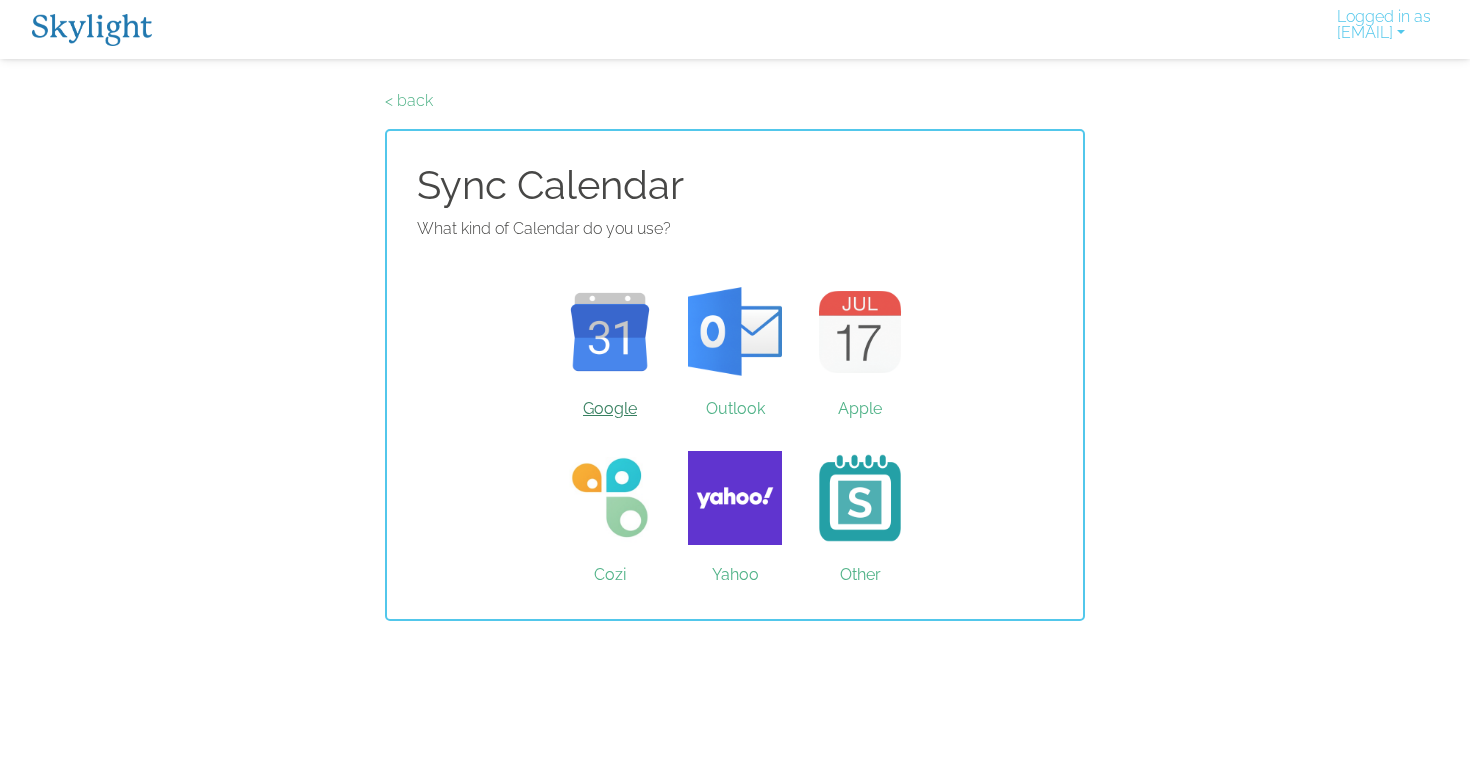click on "Google" at bounding box center (610, 332) 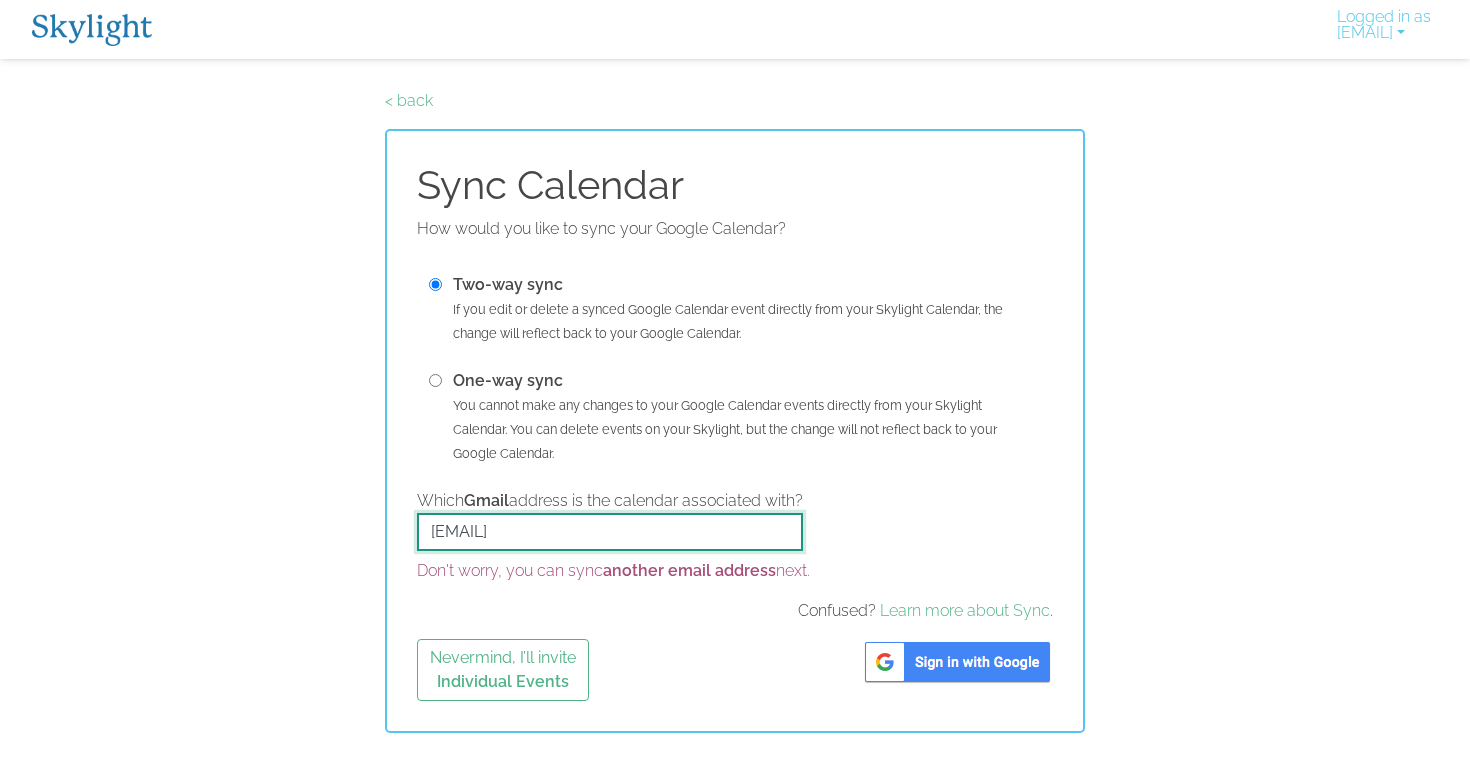 click on "[EMAIL]" at bounding box center (610, 532) 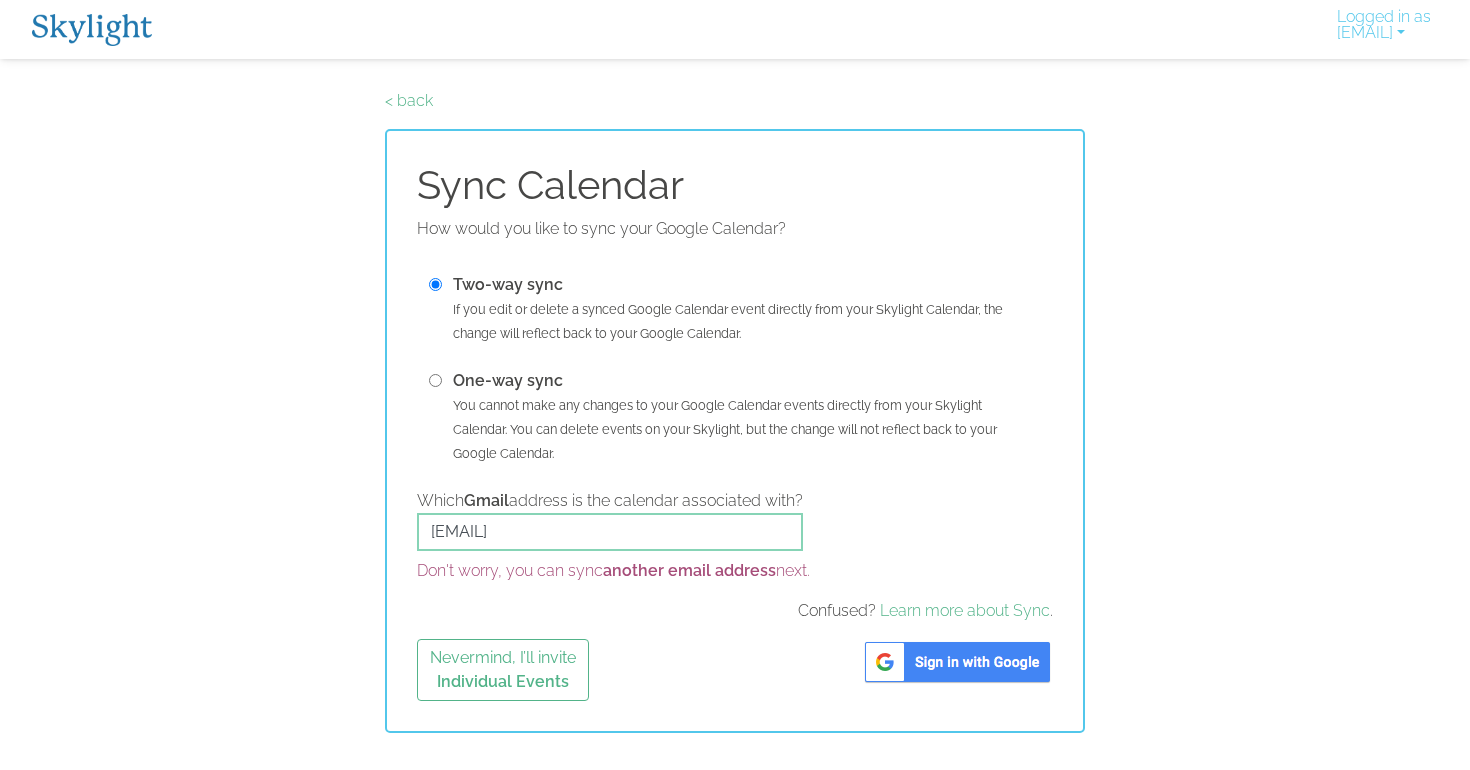 click at bounding box center [957, 662] 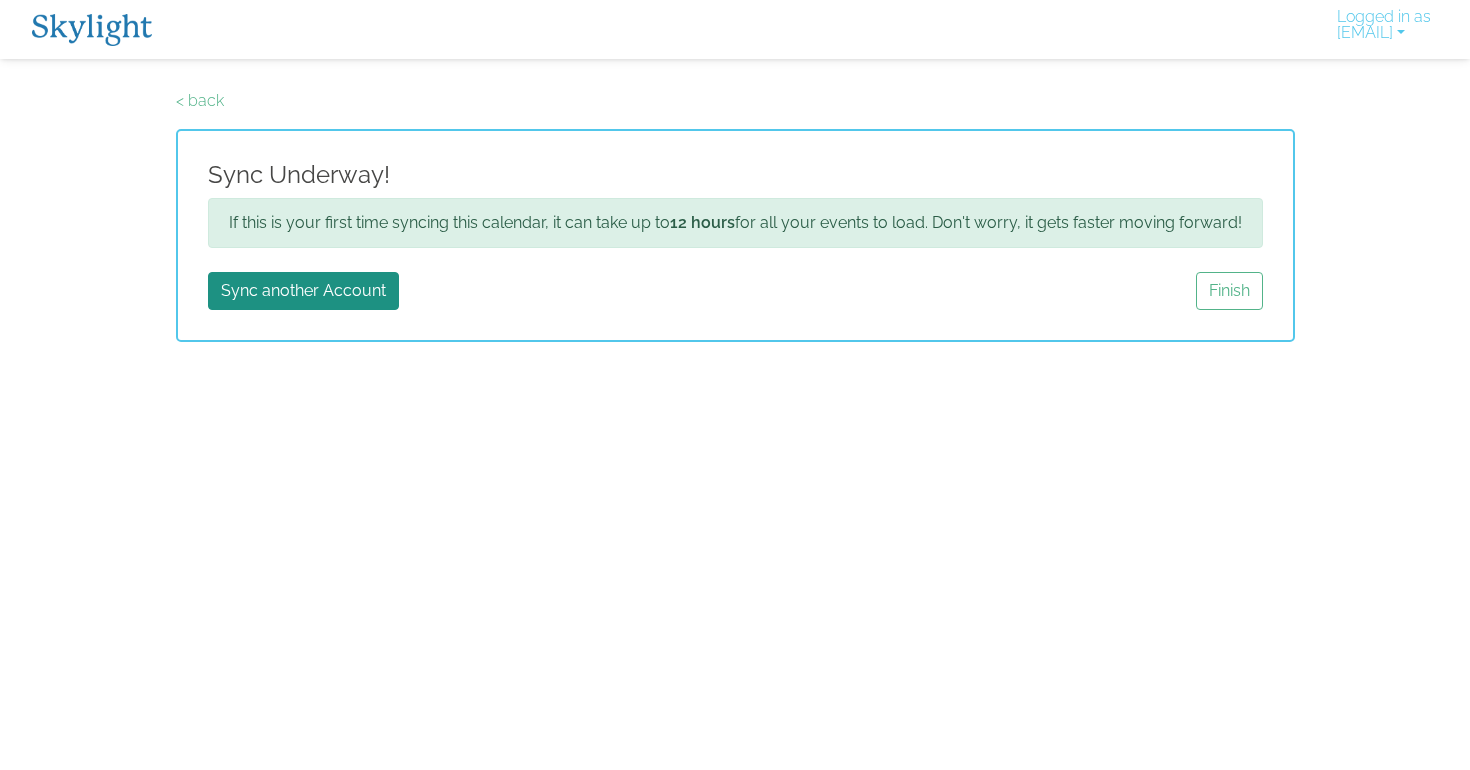 scroll, scrollTop: 0, scrollLeft: 0, axis: both 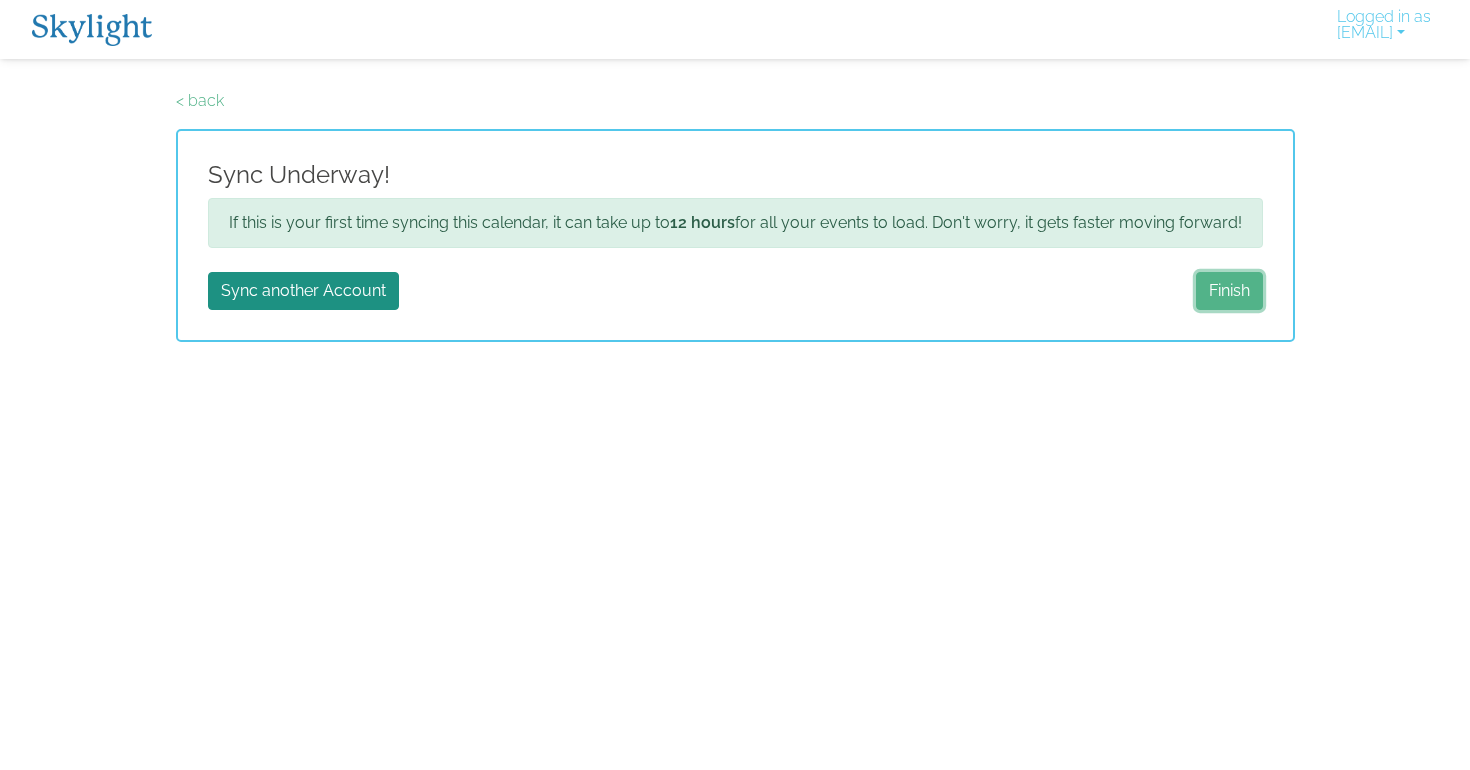 click on "Finish" at bounding box center (1229, 291) 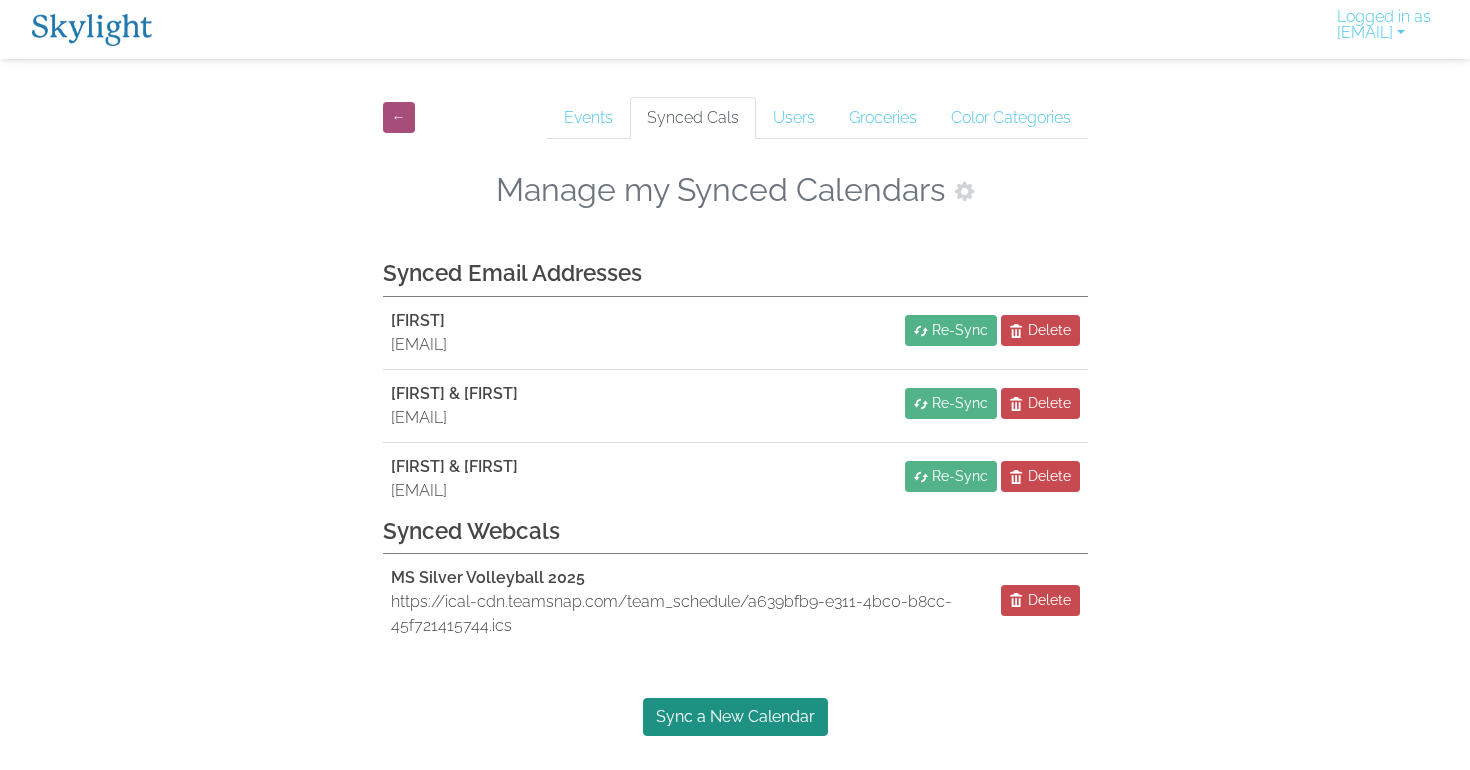 scroll, scrollTop: 0, scrollLeft: 0, axis: both 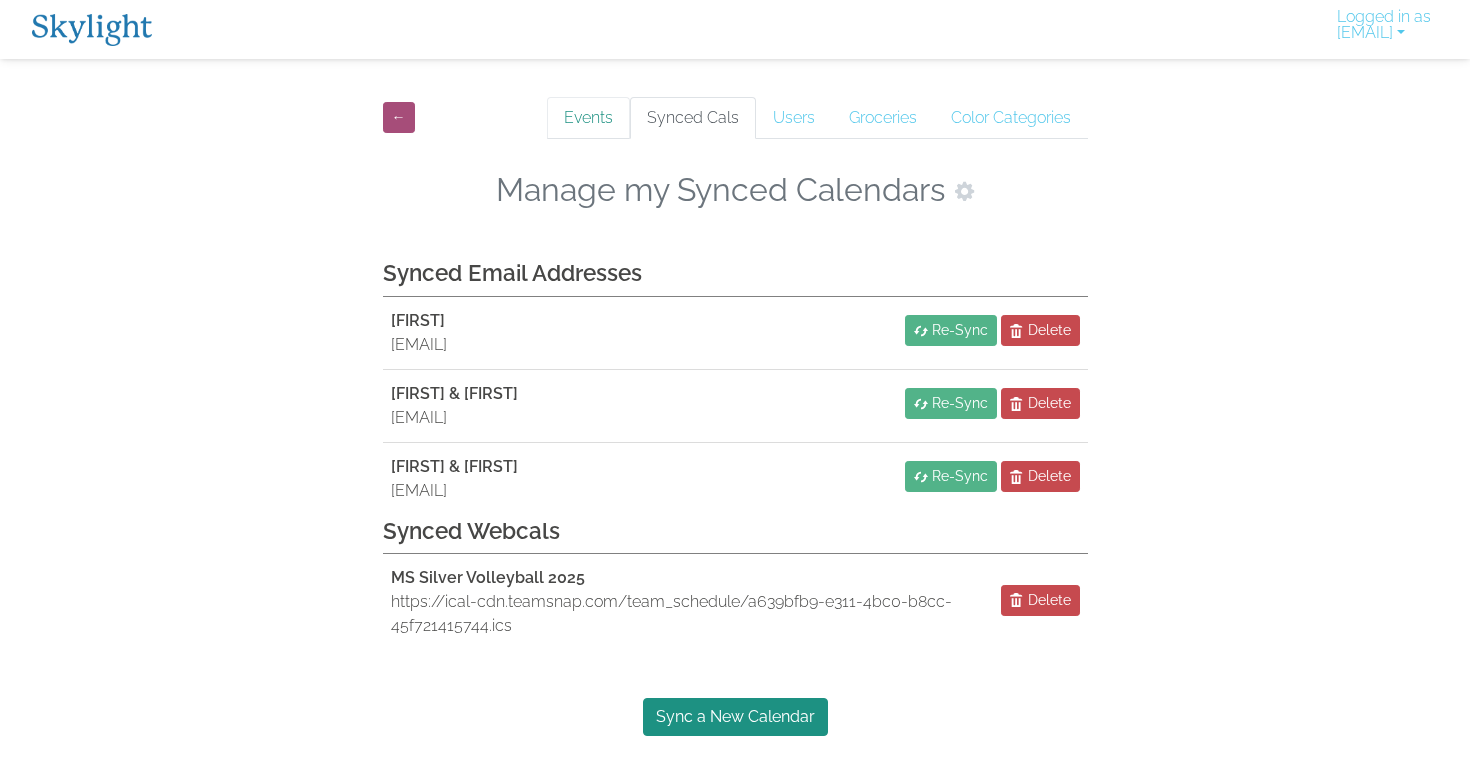click on "Events" at bounding box center [588, 118] 